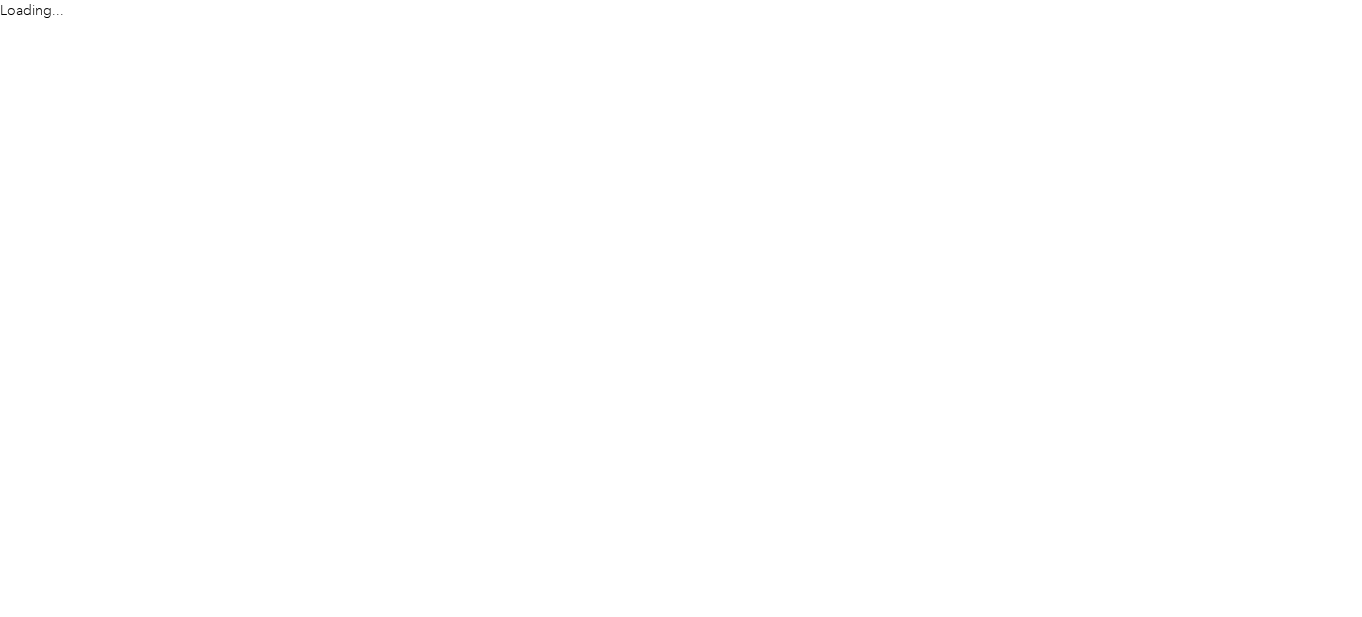 scroll, scrollTop: 0, scrollLeft: 0, axis: both 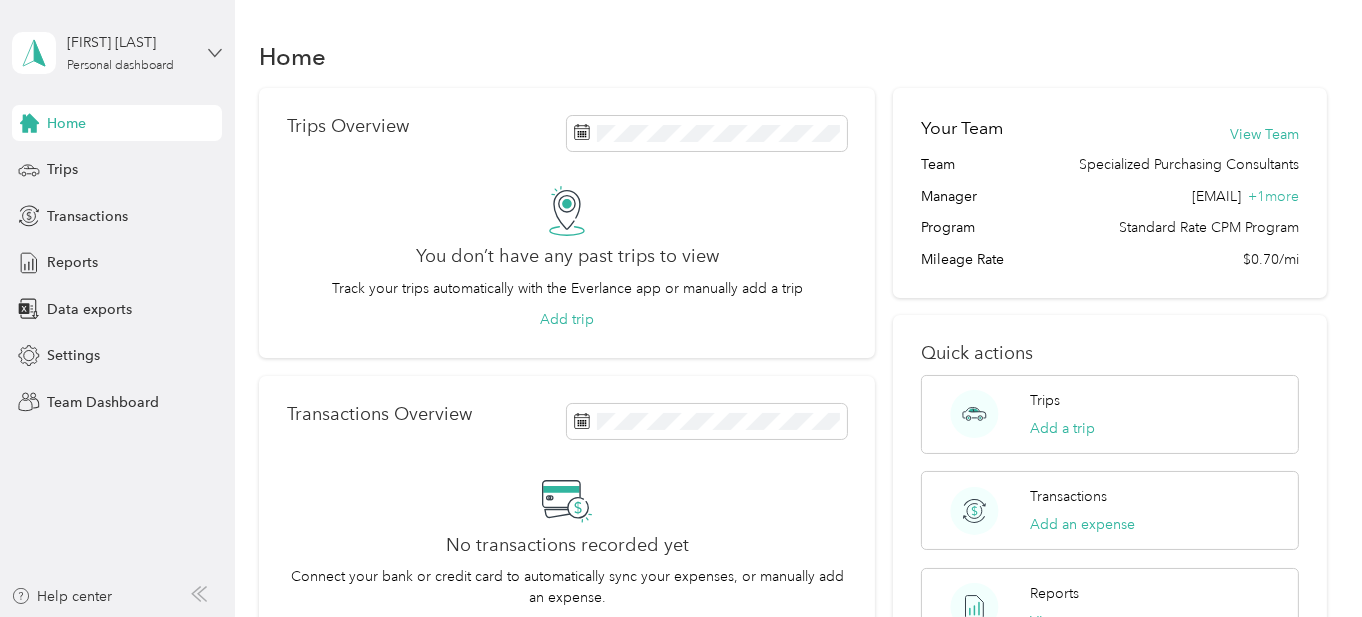 click 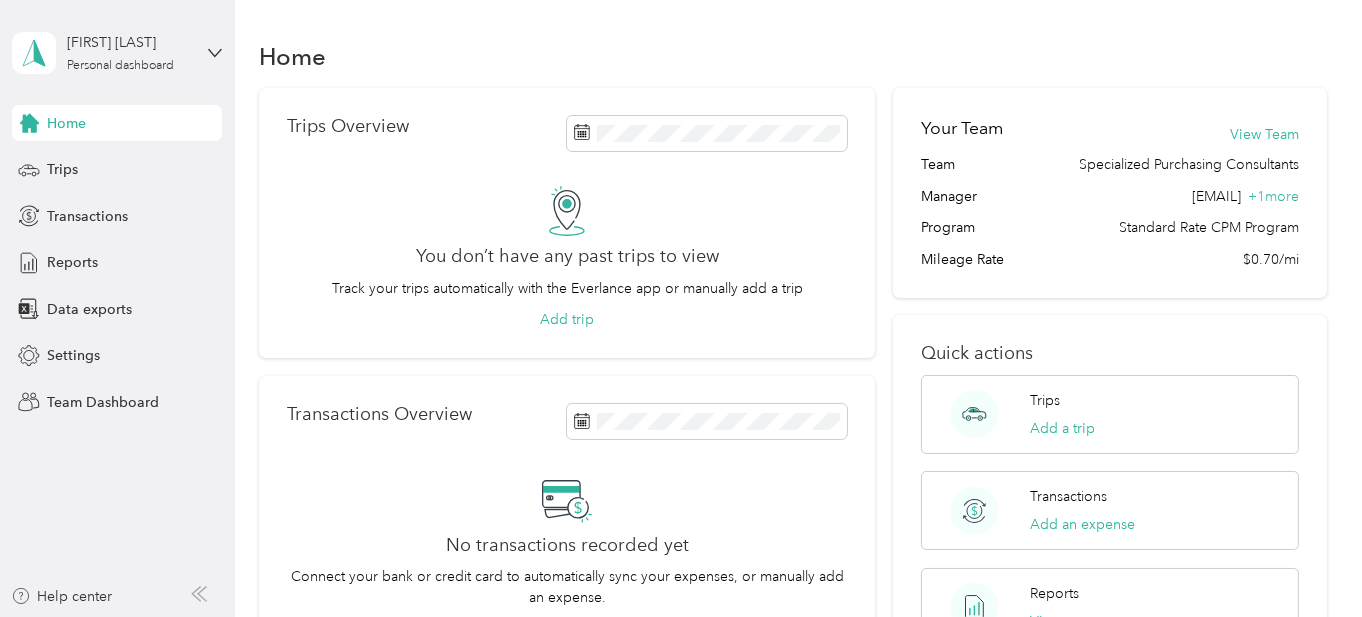 click on "Team dashboard Personal dashboard Log out" at bounding box center (165, 210) 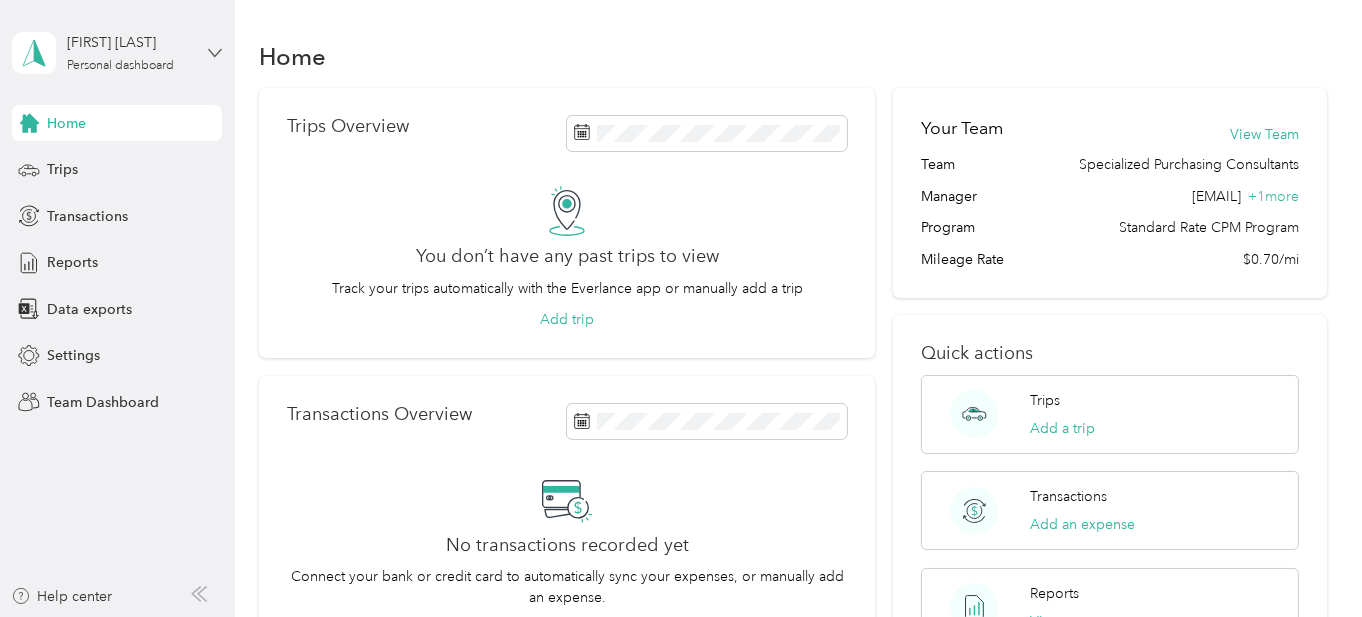 click 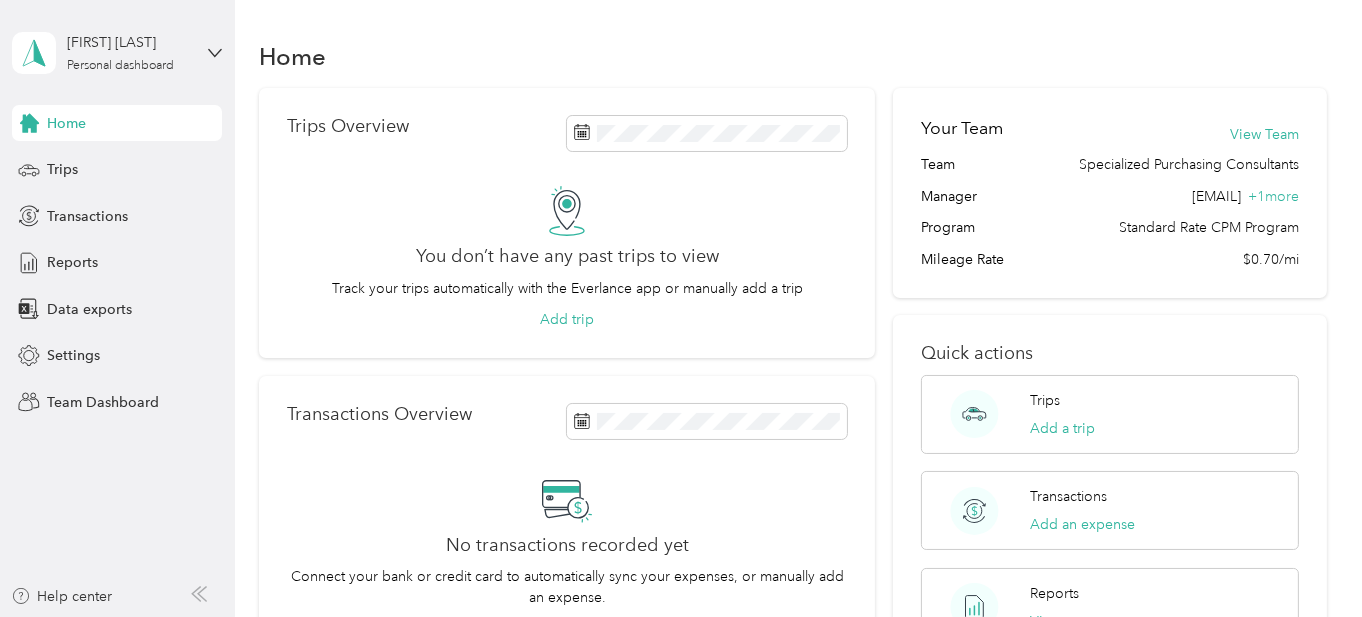 click on "Team dashboard" at bounding box center (83, 164) 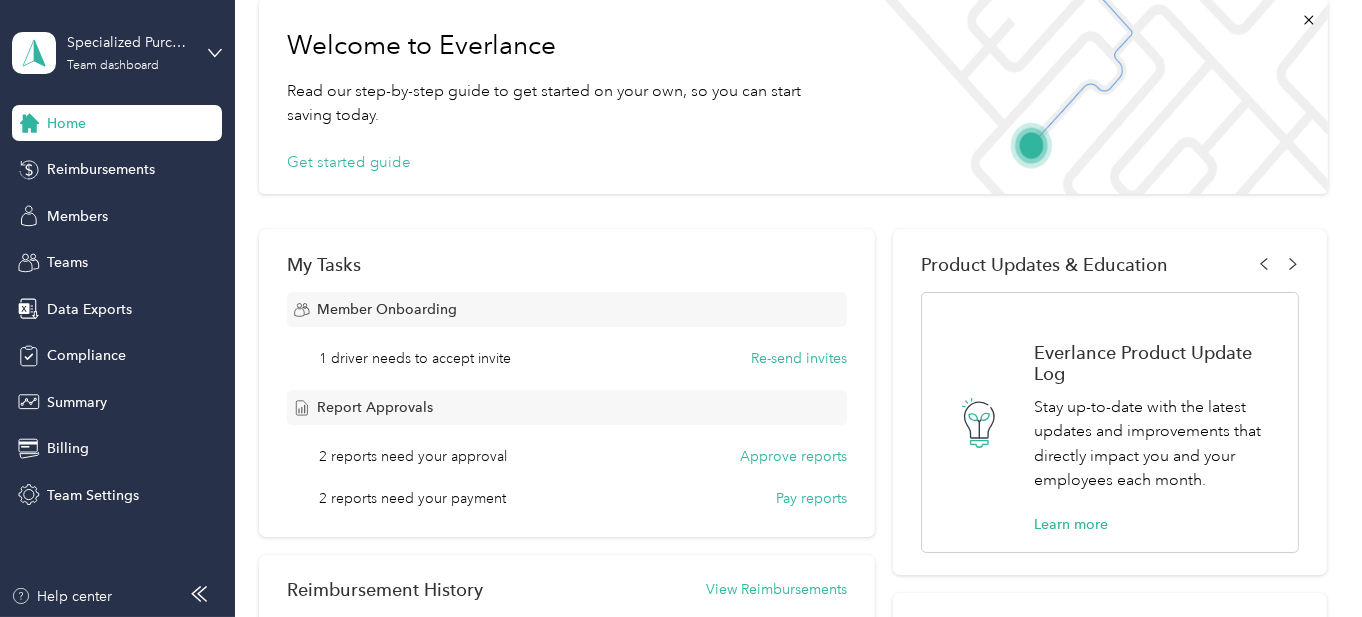 scroll, scrollTop: 200, scrollLeft: 0, axis: vertical 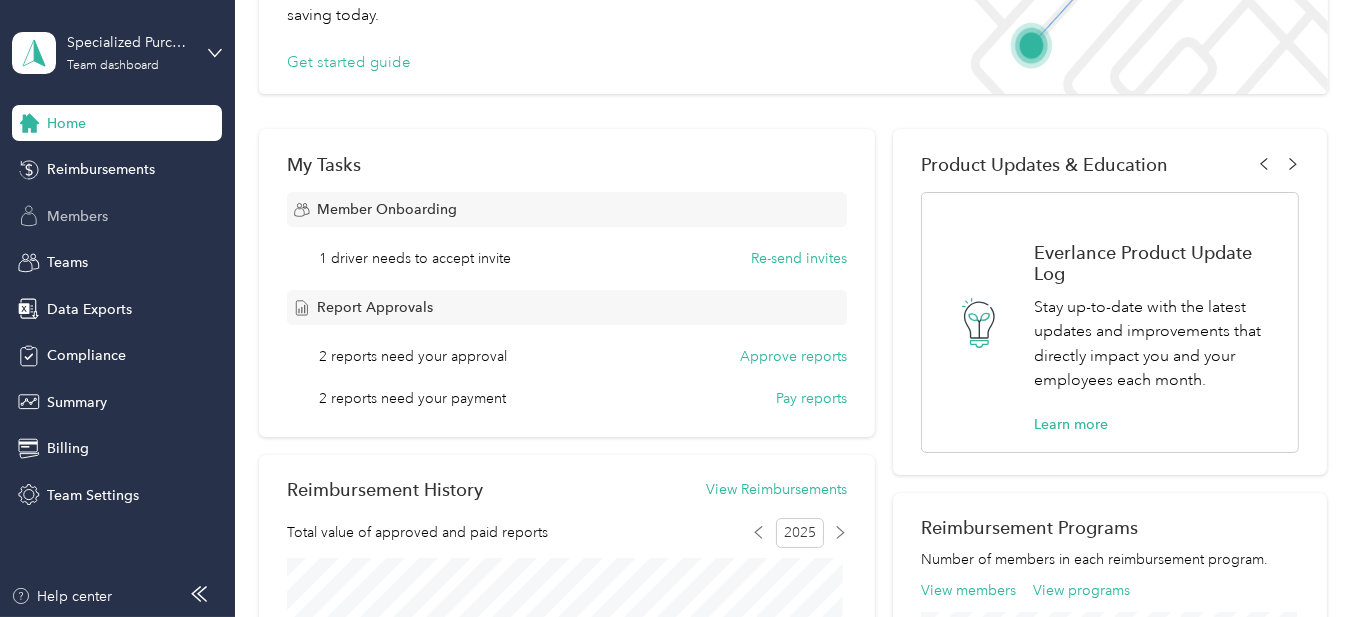 click on "Members" at bounding box center [77, 216] 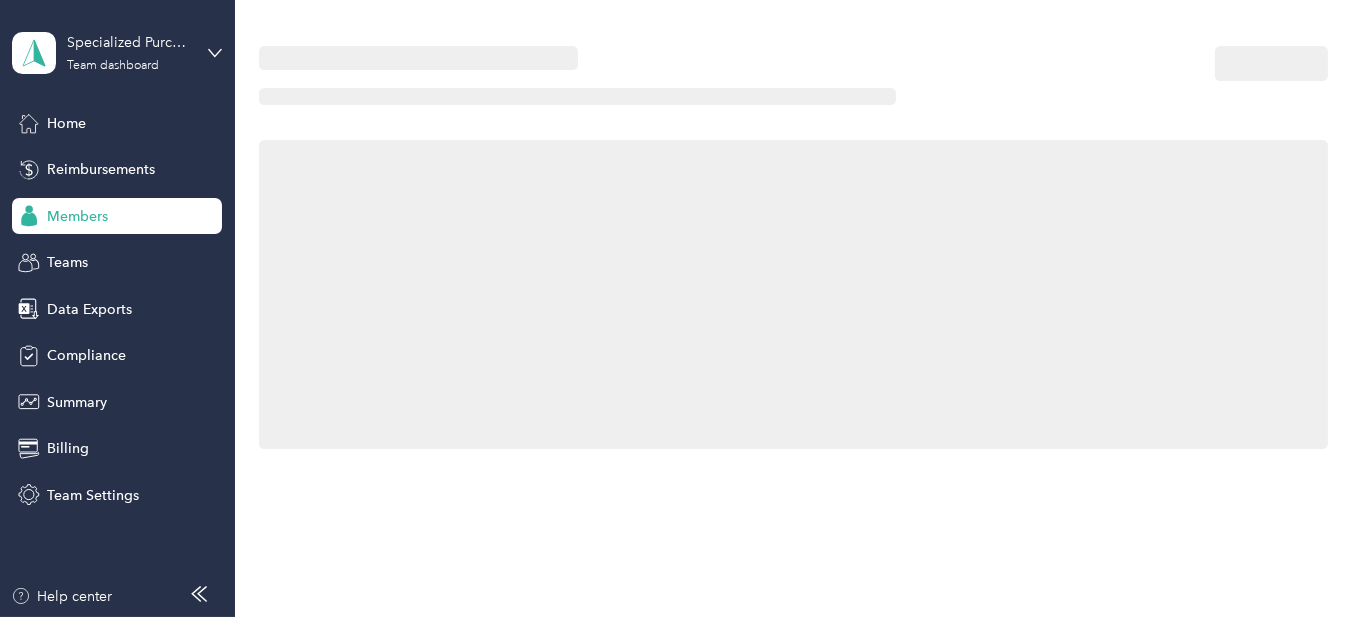 scroll, scrollTop: 0, scrollLeft: 0, axis: both 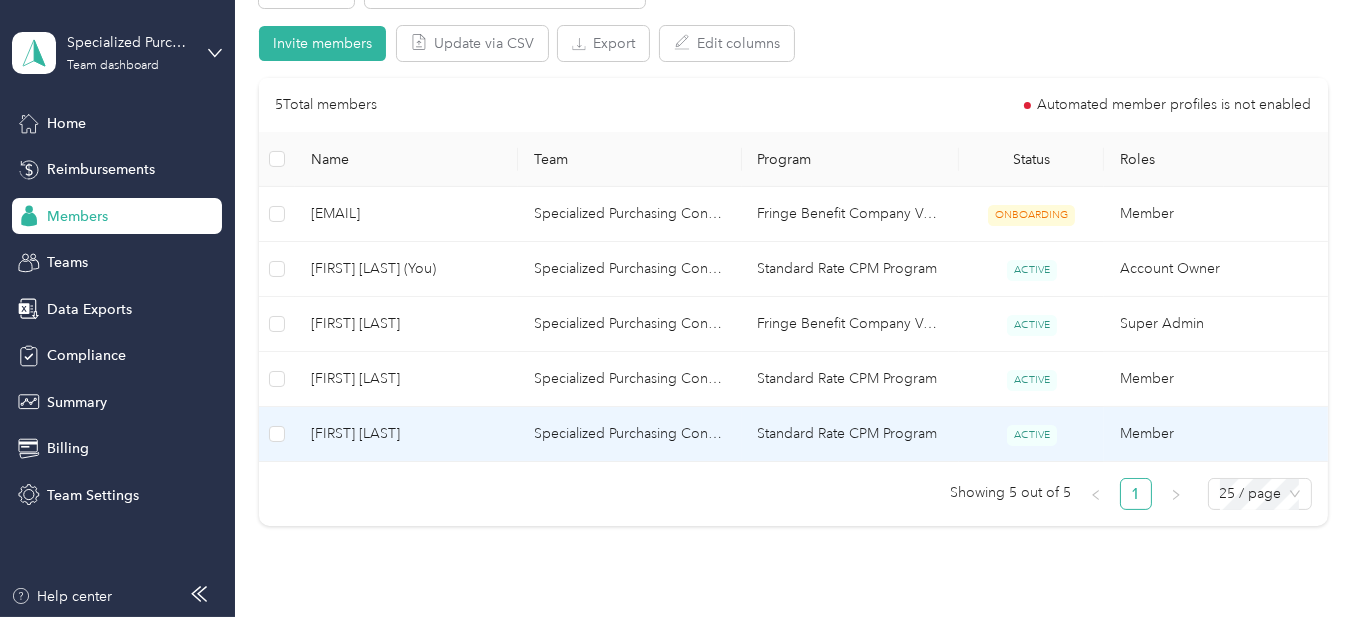 click on "Specialized Purchasing Consultants" at bounding box center (629, 434) 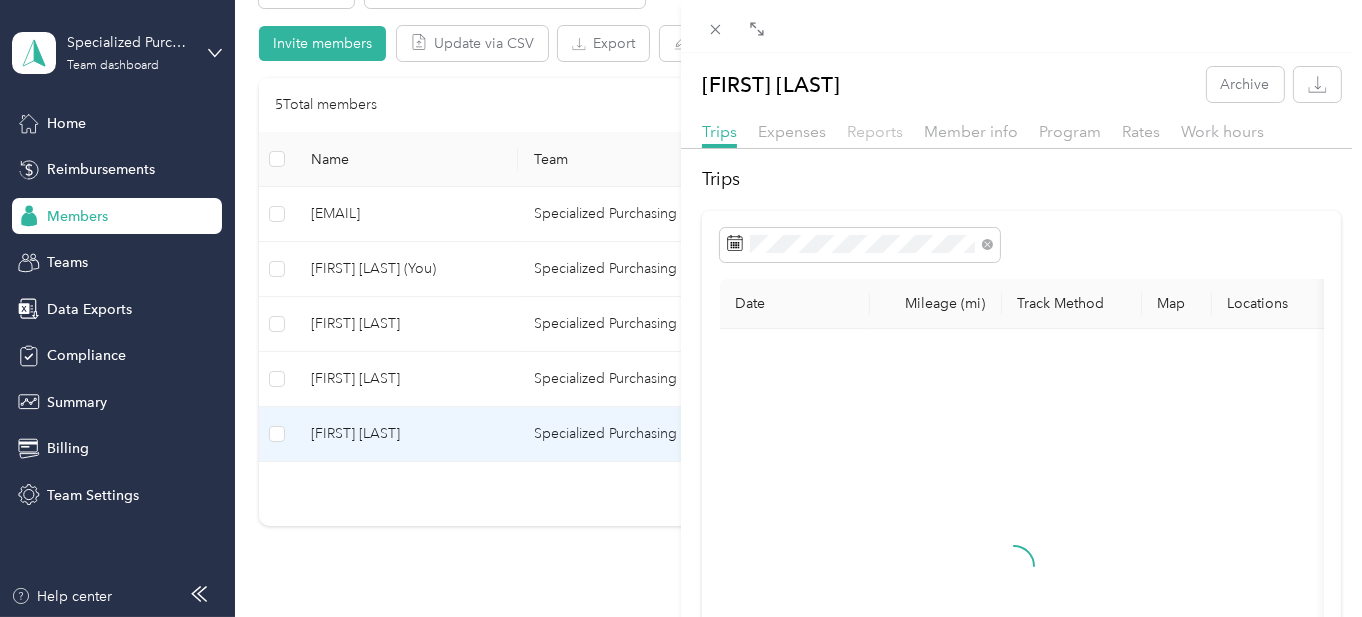 click on "Reports" at bounding box center [875, 131] 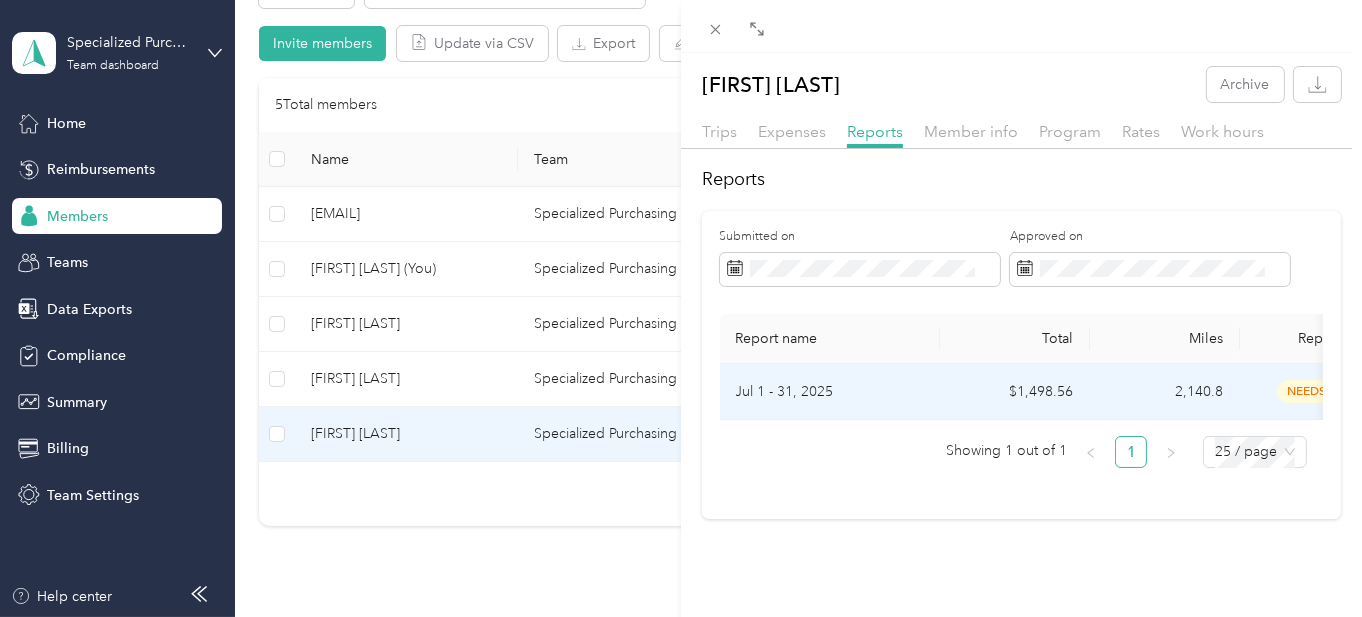 click on "Jul 1 - 31, 2025" at bounding box center [830, 392] 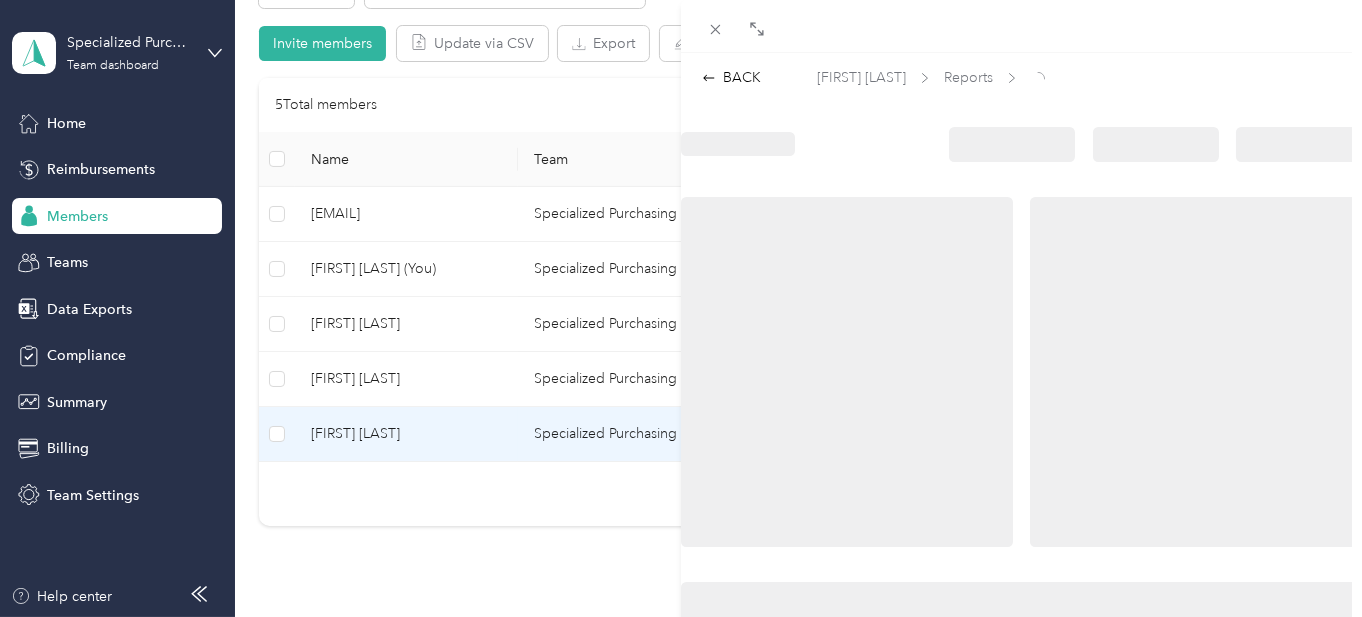 click at bounding box center [847, 372] 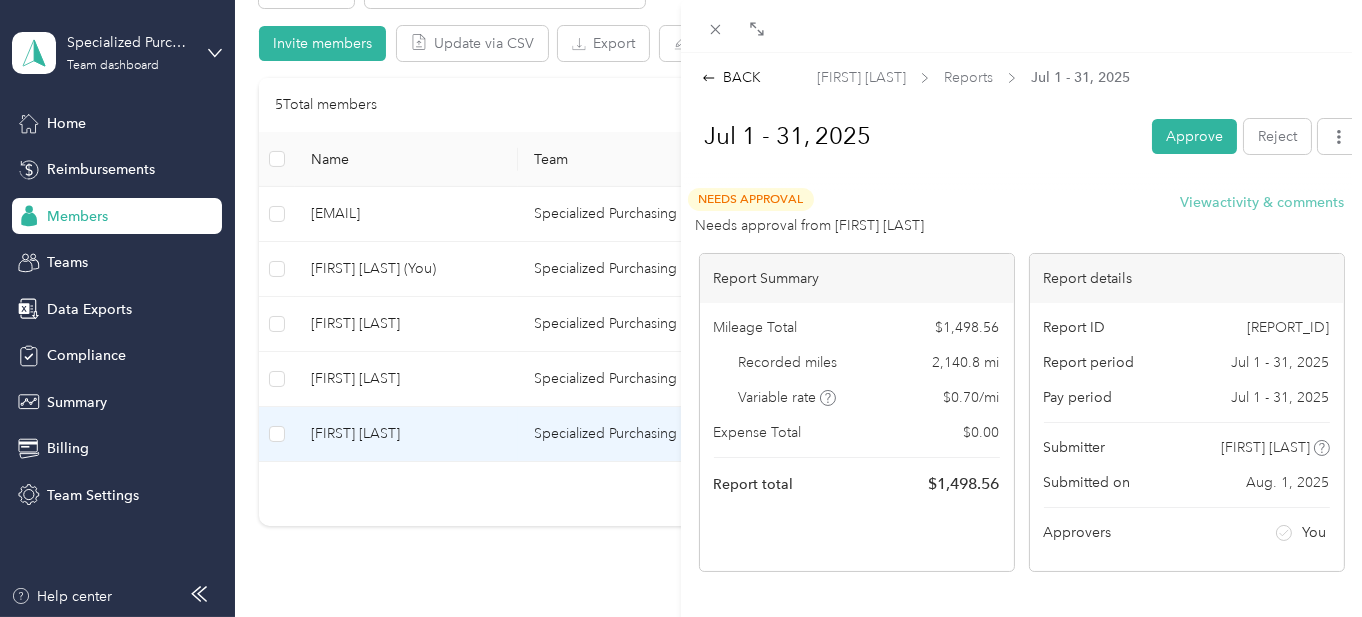 click on "View  activity & comments" at bounding box center [1263, 202] 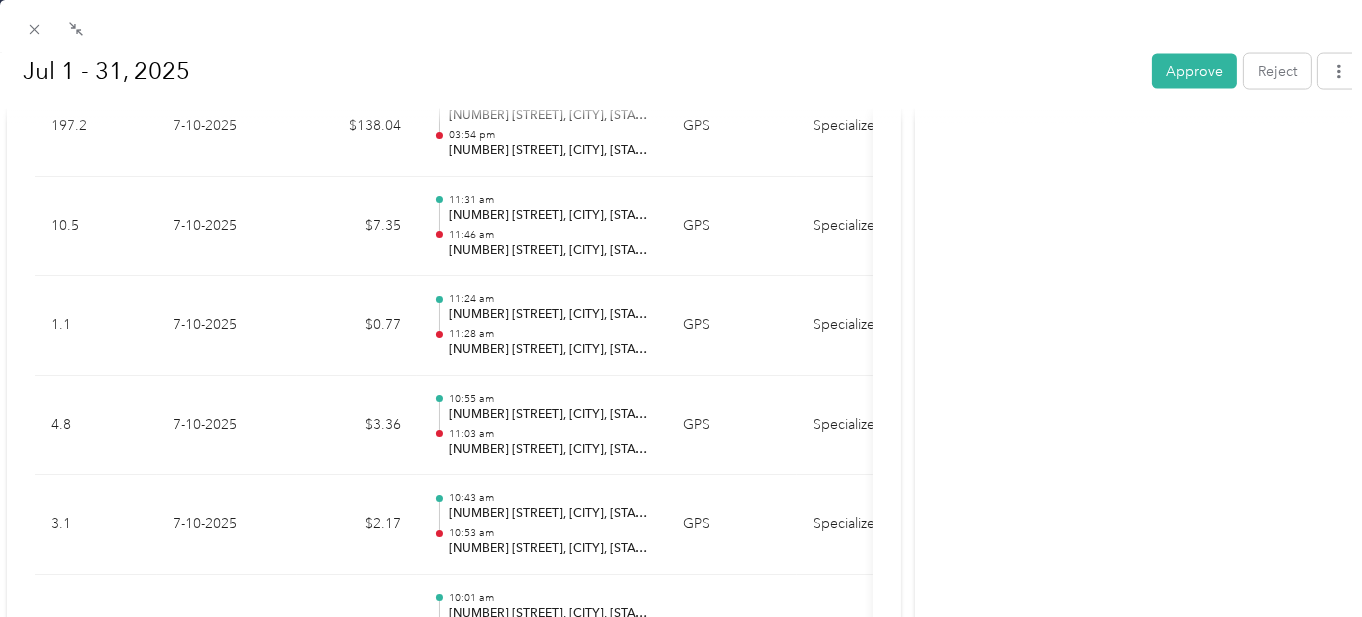 scroll, scrollTop: 3759, scrollLeft: 0, axis: vertical 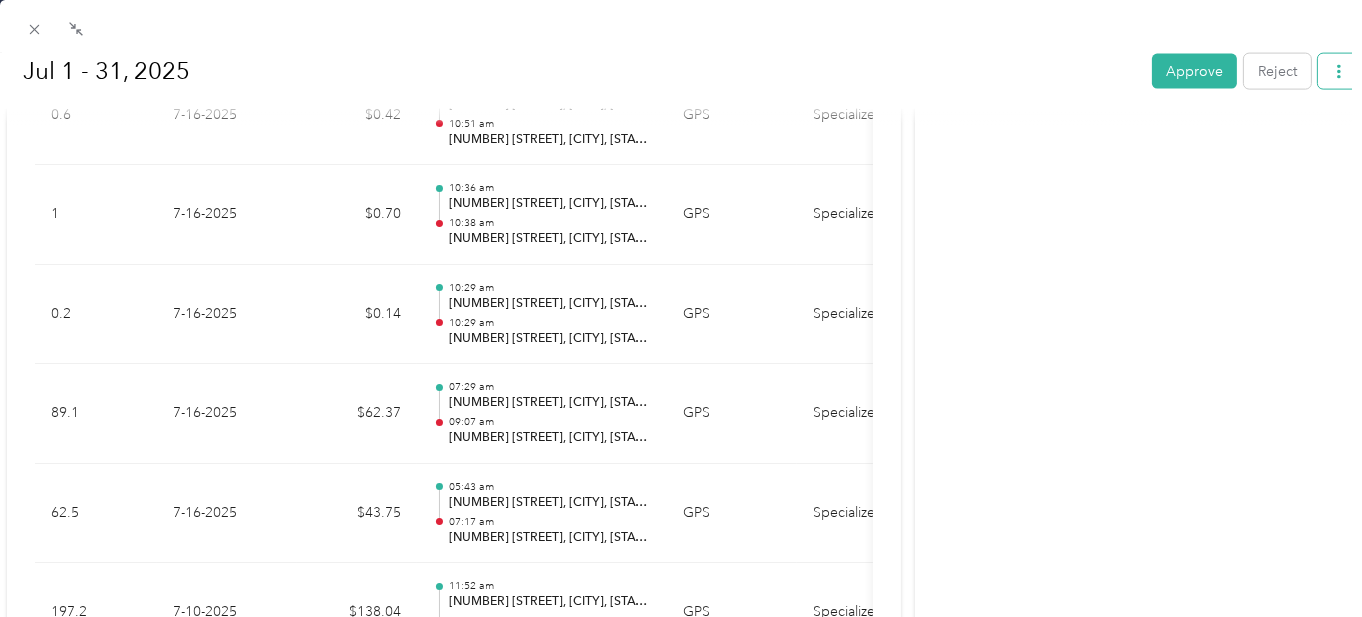 click at bounding box center [1339, 70] 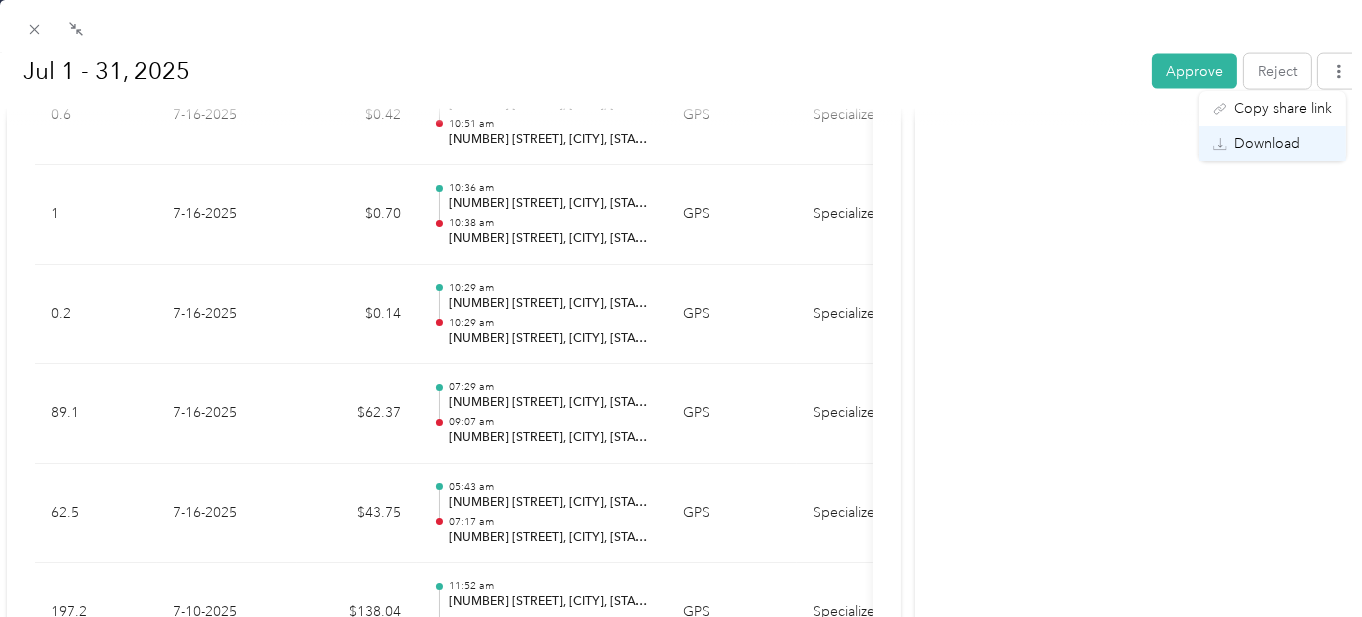 click on "Download" at bounding box center (1267, 143) 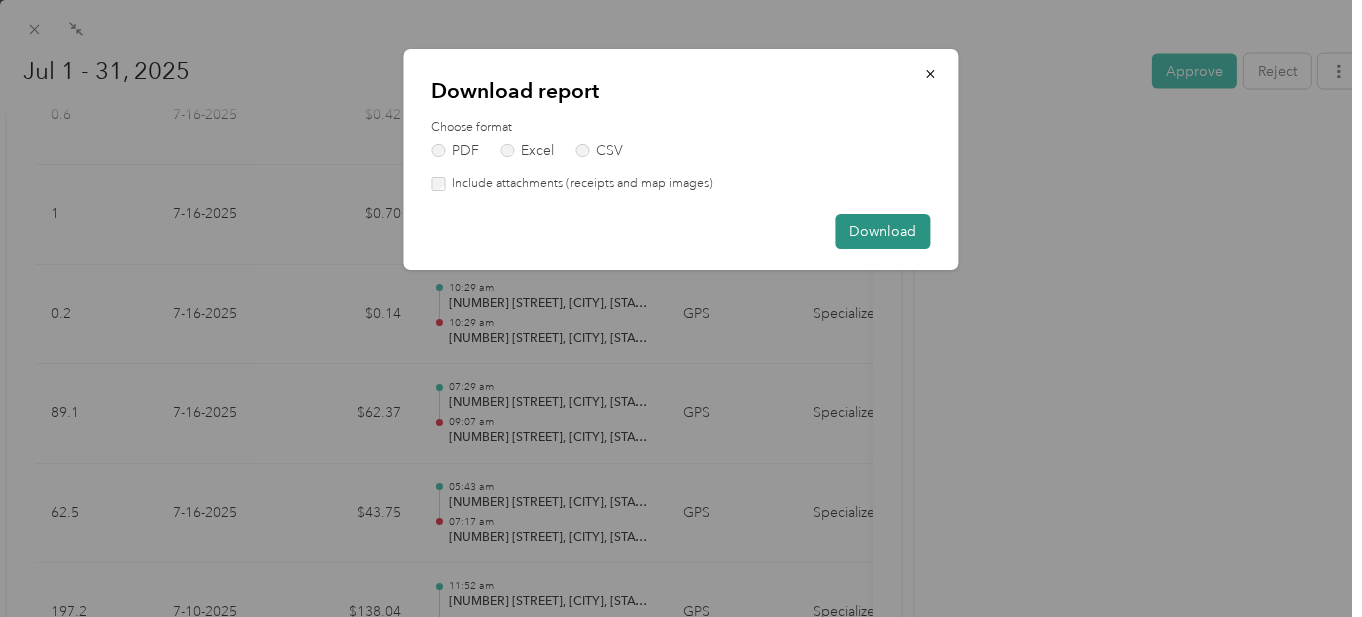 click on "Download" at bounding box center [883, 231] 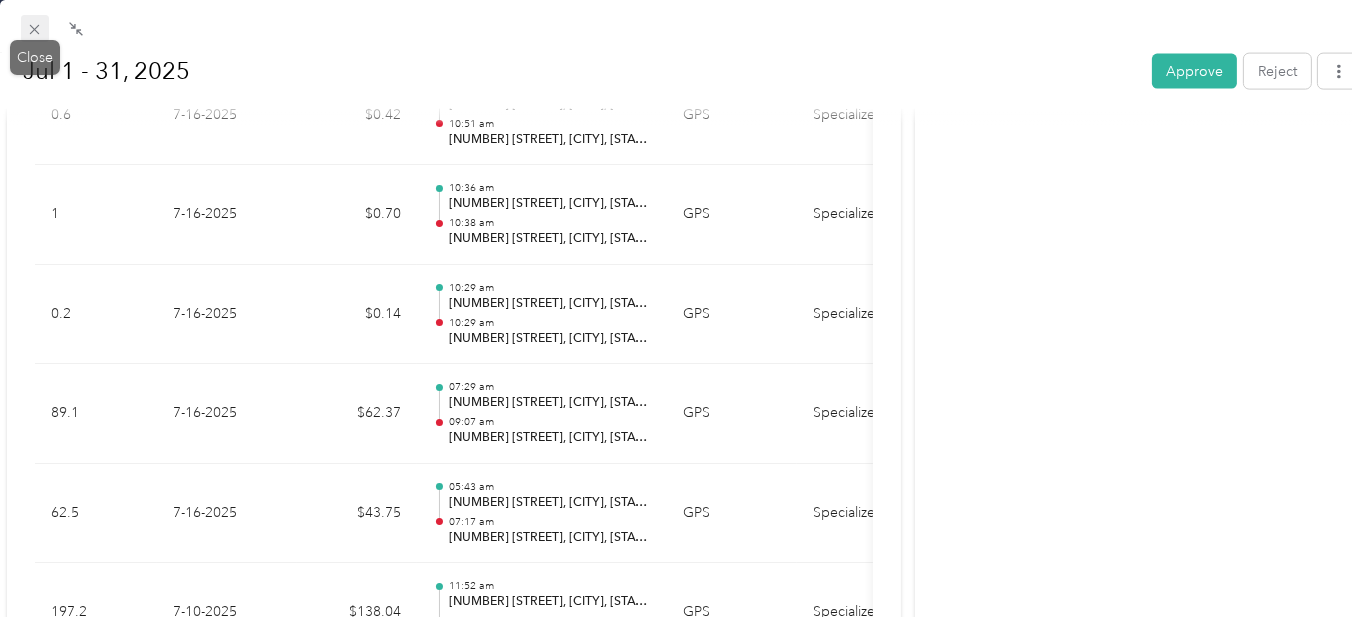 click 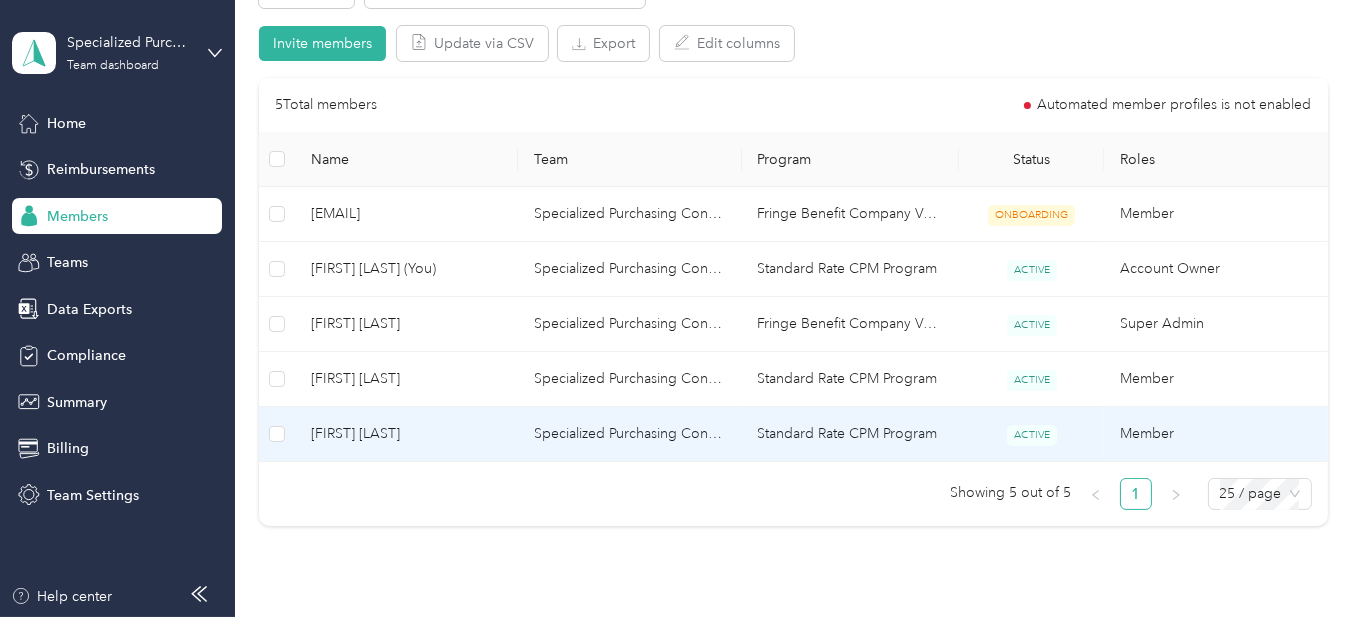 click on "[FIRST] [LAST]" at bounding box center (406, 434) 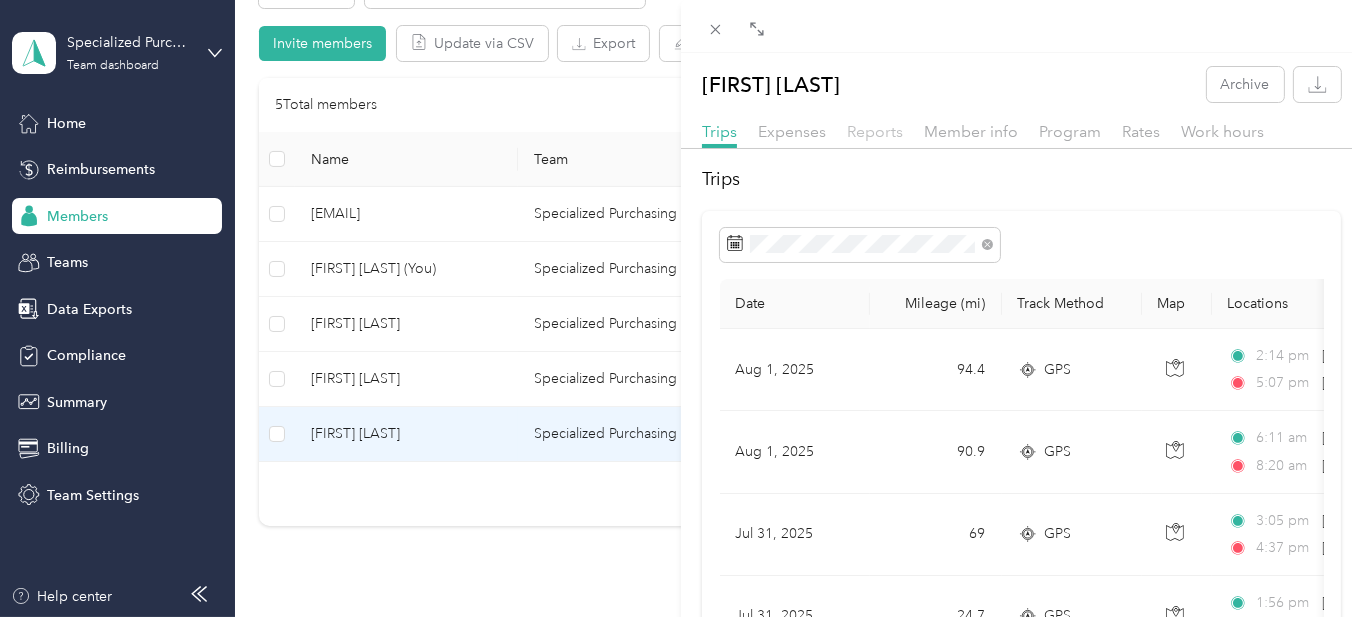 click on "Reports" at bounding box center (875, 131) 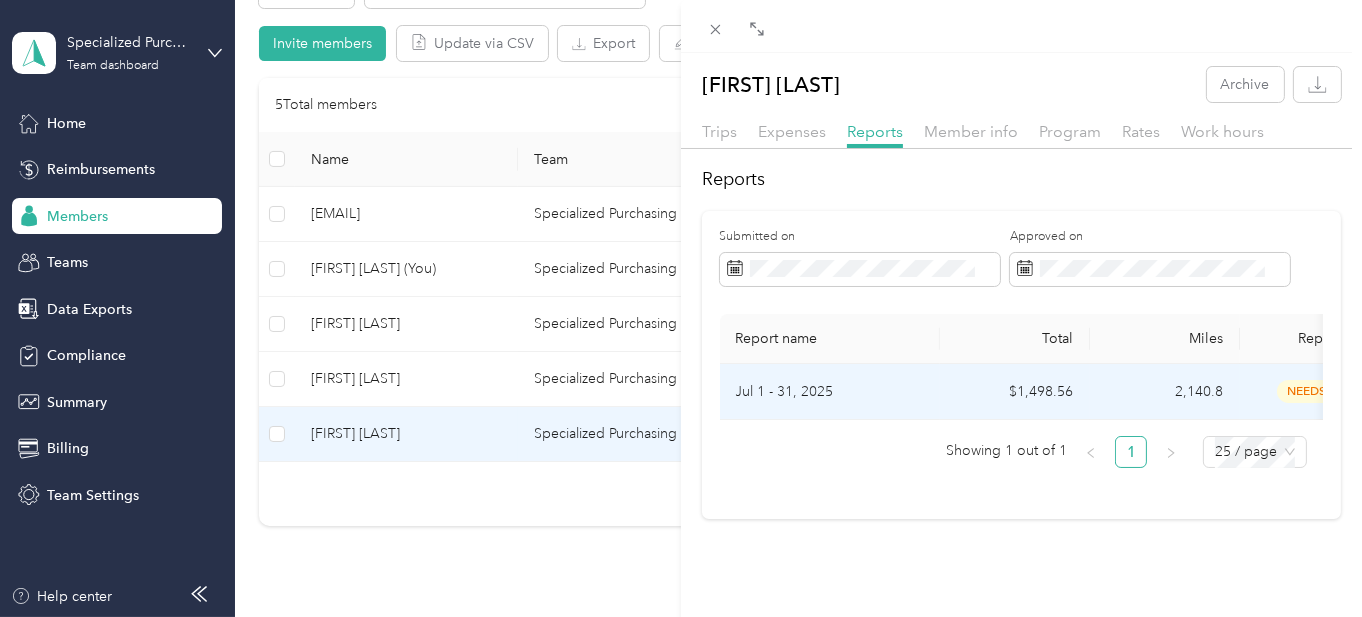 click on "Jul 1 - 31, 2025" at bounding box center [830, 392] 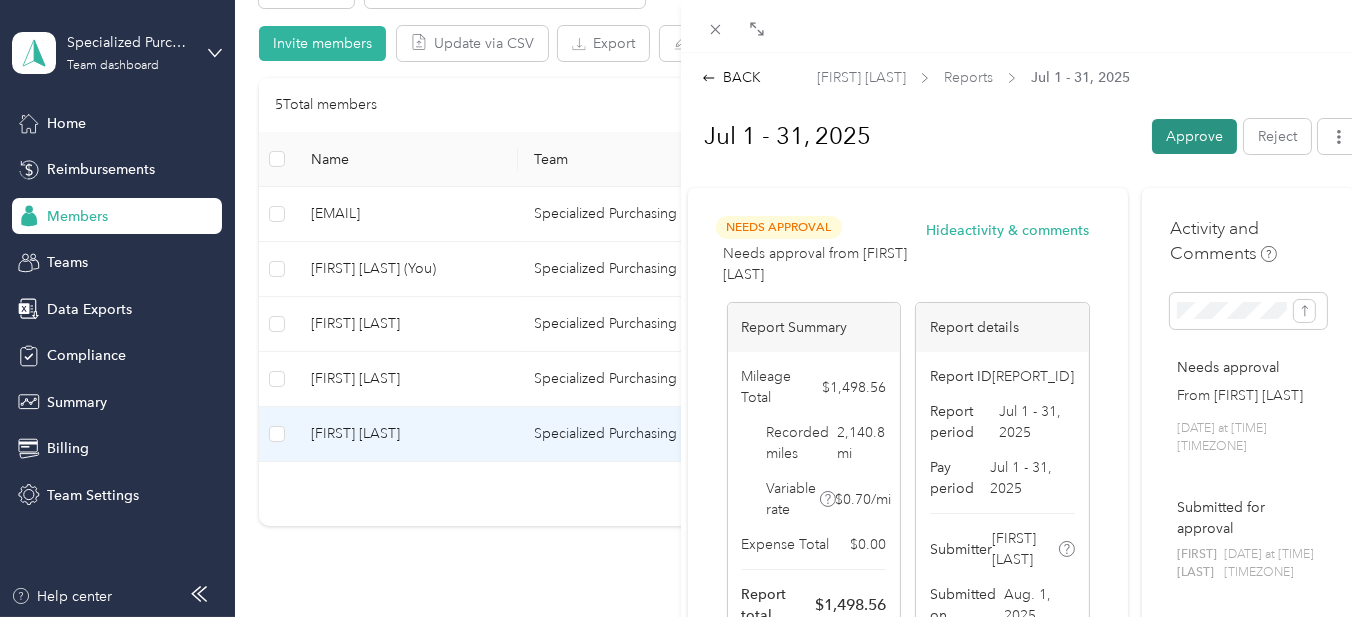 click on "Approve" at bounding box center (1194, 136) 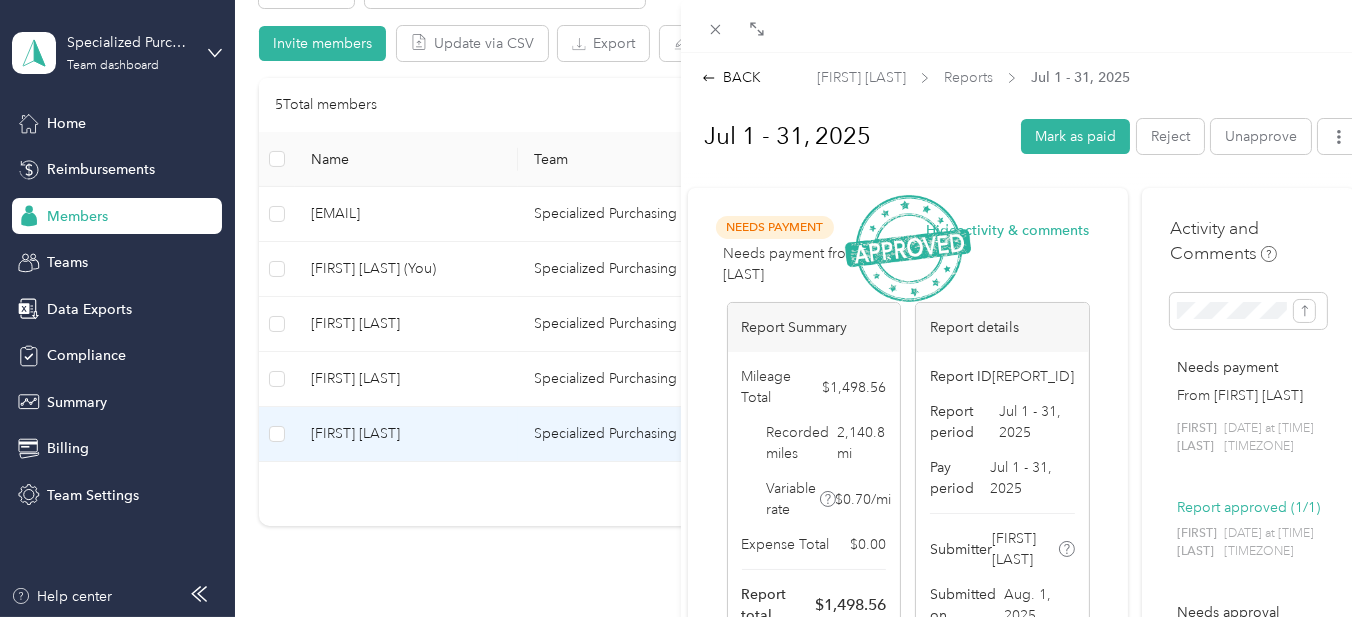 click on "BACK [FIRST] [LAST] Reports [DATE_RANGE] [DATE_RANGE] Mark as paid Reject Unapprove Needs Payment Needs payment from [FIRST] [LAST] Hide  activity & comments Report Summary Mileage Total $[AMOUNT] Recorded miles [MILEAGE]   mi Variable rate   $ [RATE] / mi Expense Total $[AMOUNT] Report total $[AMOUNT] Report details Report ID [REPORT_ID] Report period [DATE_RANGE] Pay period [DATE_RANGE] Submitter [FIRST] [LAST] Submitted on [DATE] Approvers You Trips ([NUMBER]) Expense ([NUMBER]) Miles Trip Date Value Location Track Method Purpose Notes Tags                   [MILEAGE] [DATE] $[AMOUNT] [TIME] [NUMBER] [STREET], [CITY], [STATE] [TIME] [NUMBER] [STREET], [CITY], [STATE] GPS Specialized Purchasing Consultants - [MILEAGE] [DATE] $[AMOUNT] [TIME] [NUMBER] [STREET], [NEIGHBORHOOD], [CITY], [STATE] [TIME] [COMPANY], [STREET], [CITY], [COUNTY], [STATE], [POSTAL_CODE], [COUNTRY] GPS Specialized Purchasing Consultants - [MILEAGE] [DATE] $[AMOUNT] [TIME] [CITY], [STATE] [TIME] [NUMBER] [STREET], [NEIGHBORHOOD], [CITY], [STATE] GPS -" at bounding box center [681, 308] 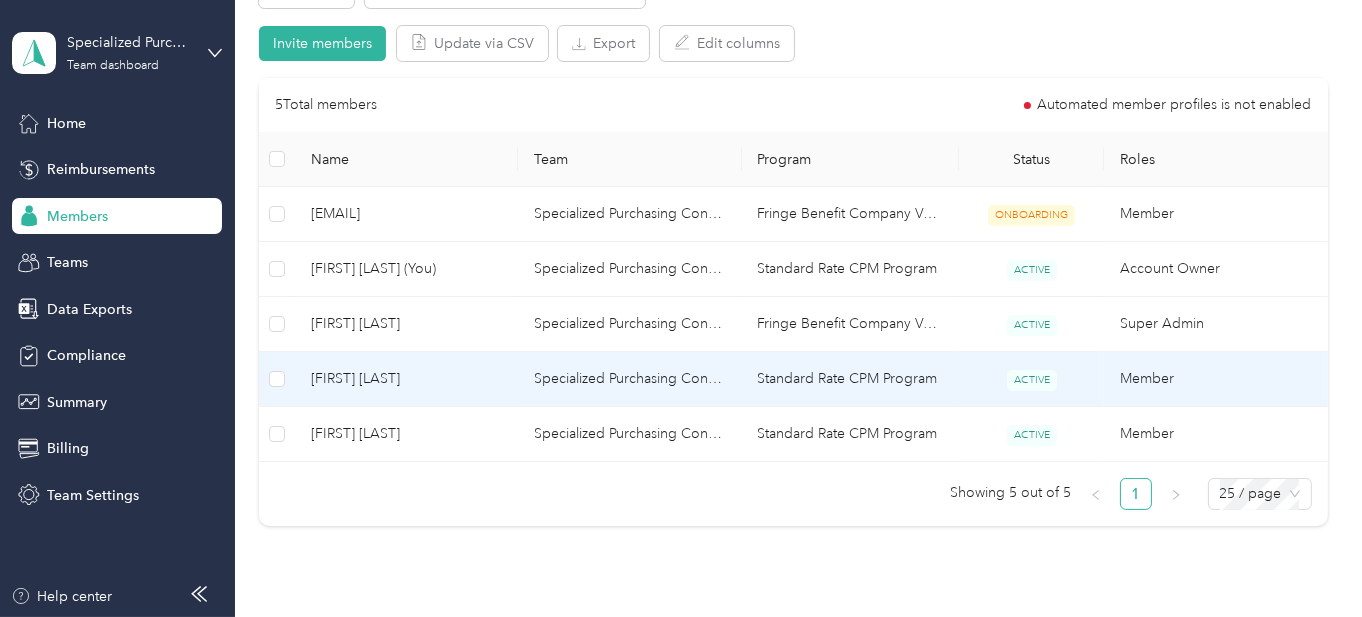 click on "[FIRST] [LAST]" at bounding box center [406, 379] 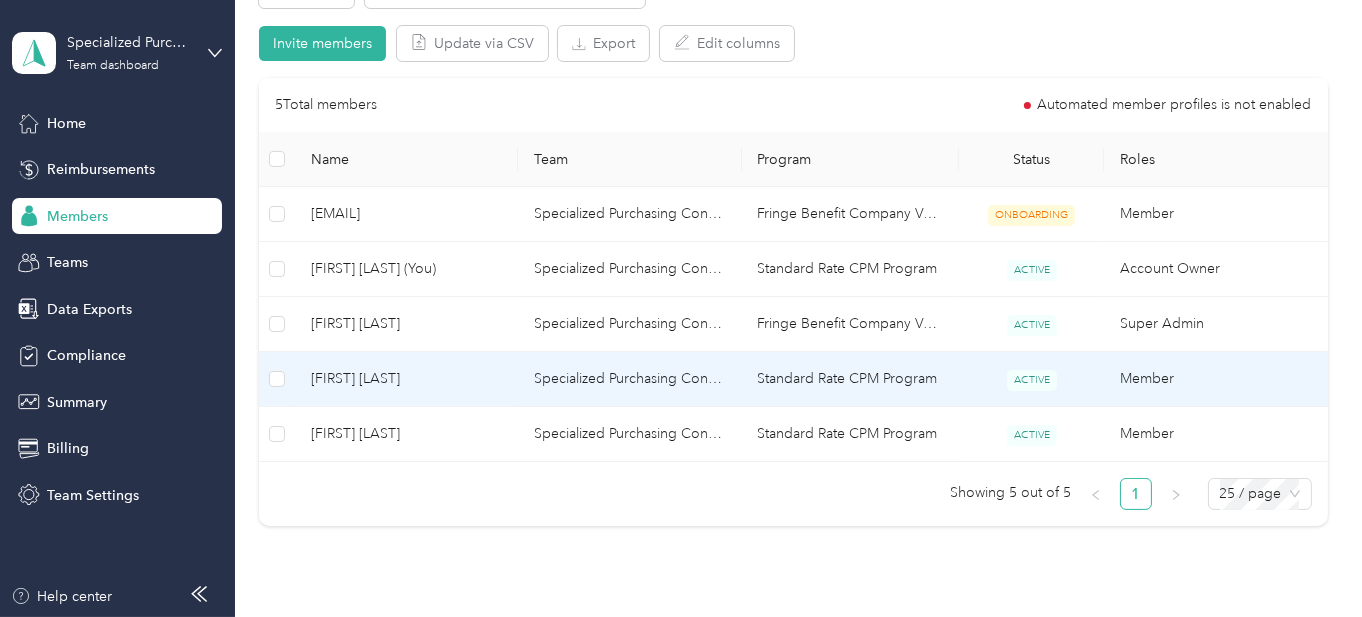 click on "Drag to resize Click to close Loading member data" at bounding box center (676, 617) 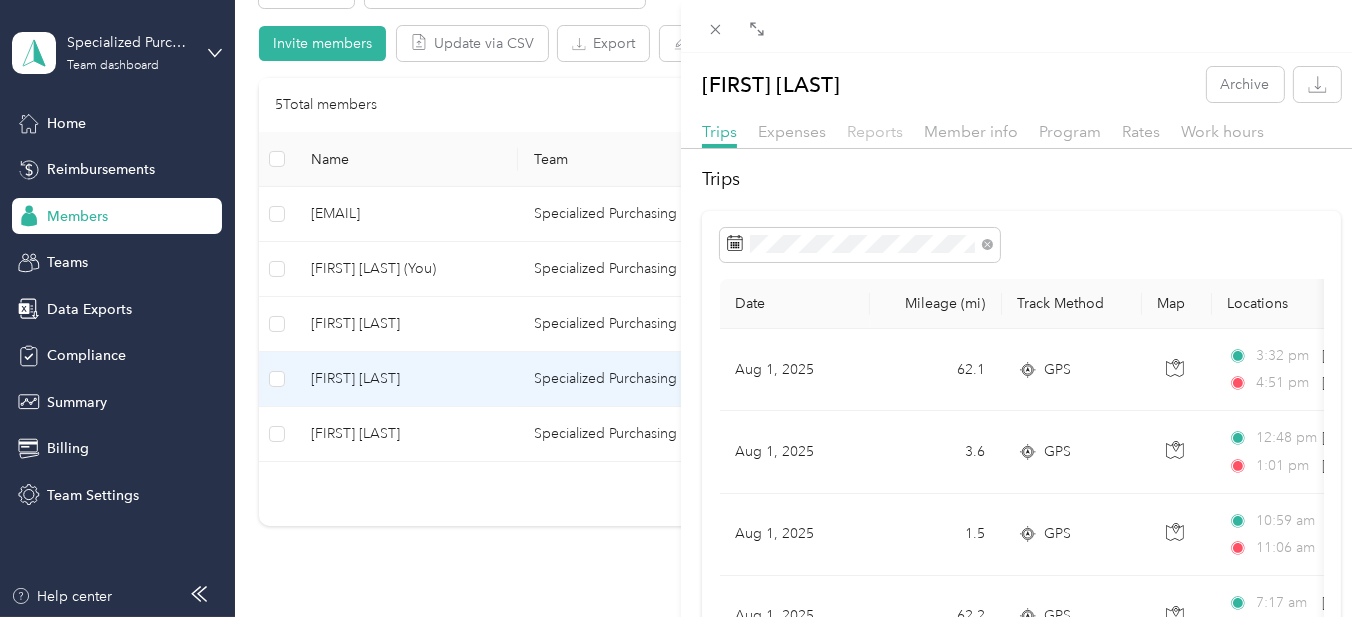 click on "Reports" at bounding box center [875, 131] 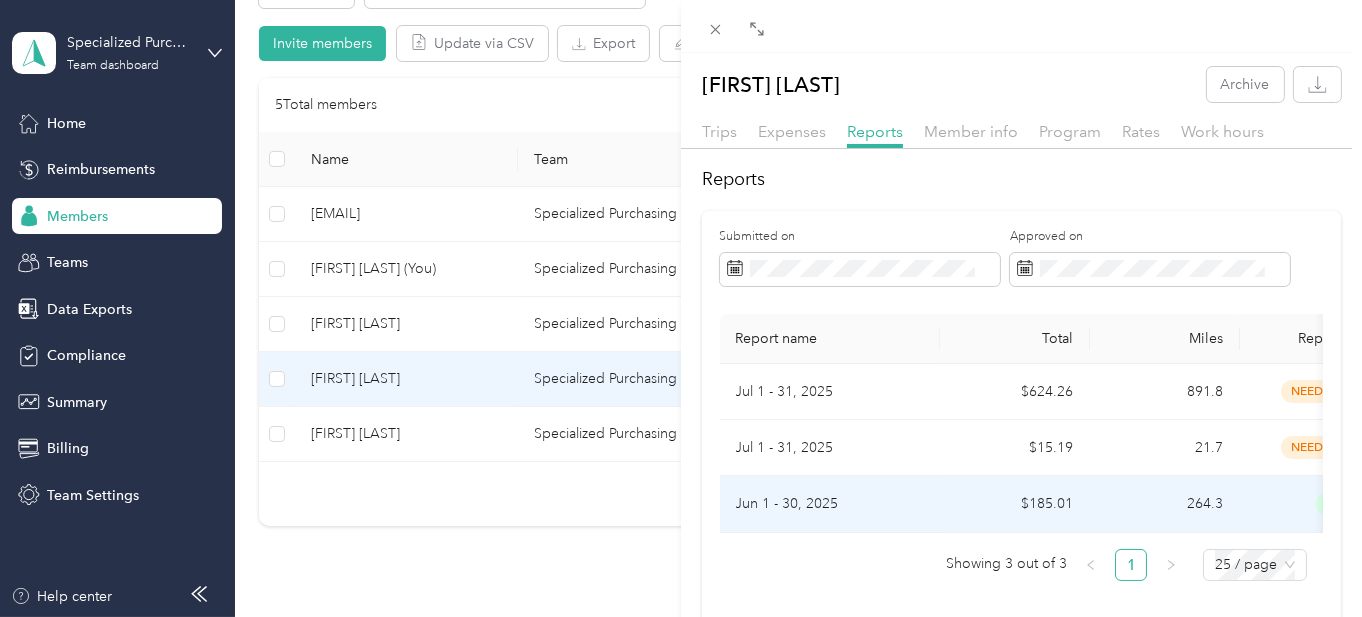 scroll, scrollTop: 95, scrollLeft: 0, axis: vertical 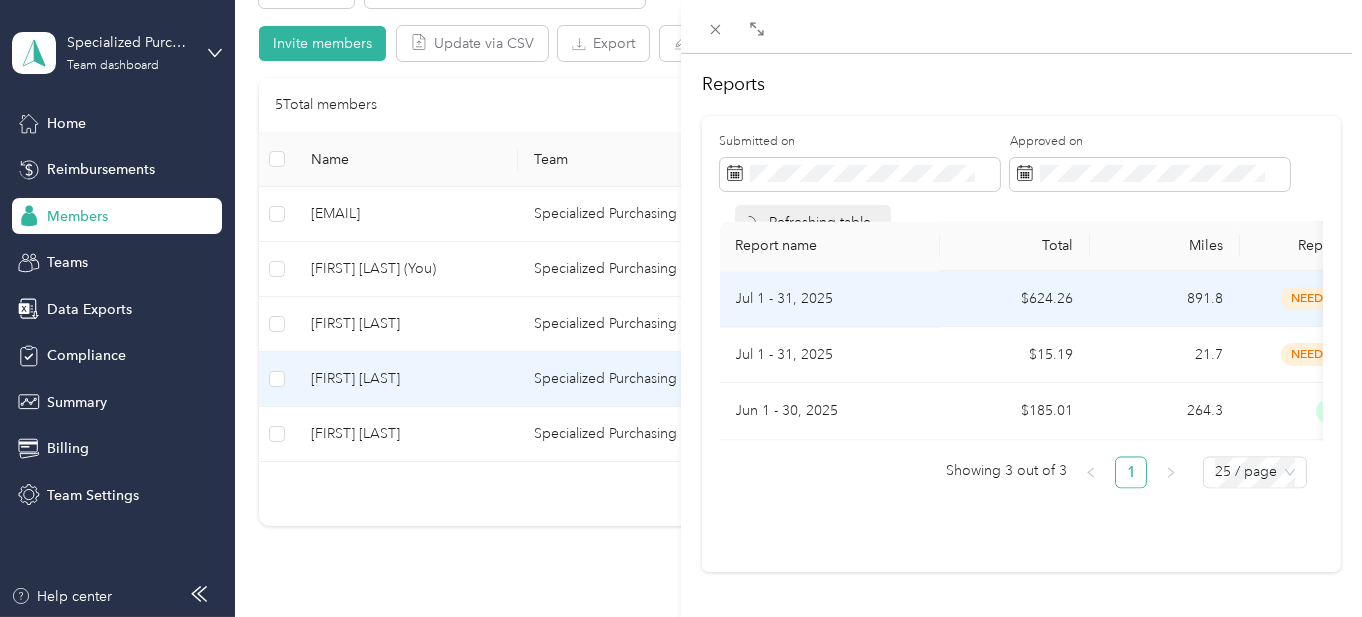 click on "Jul 1 - 31, 2025" at bounding box center [830, 300] 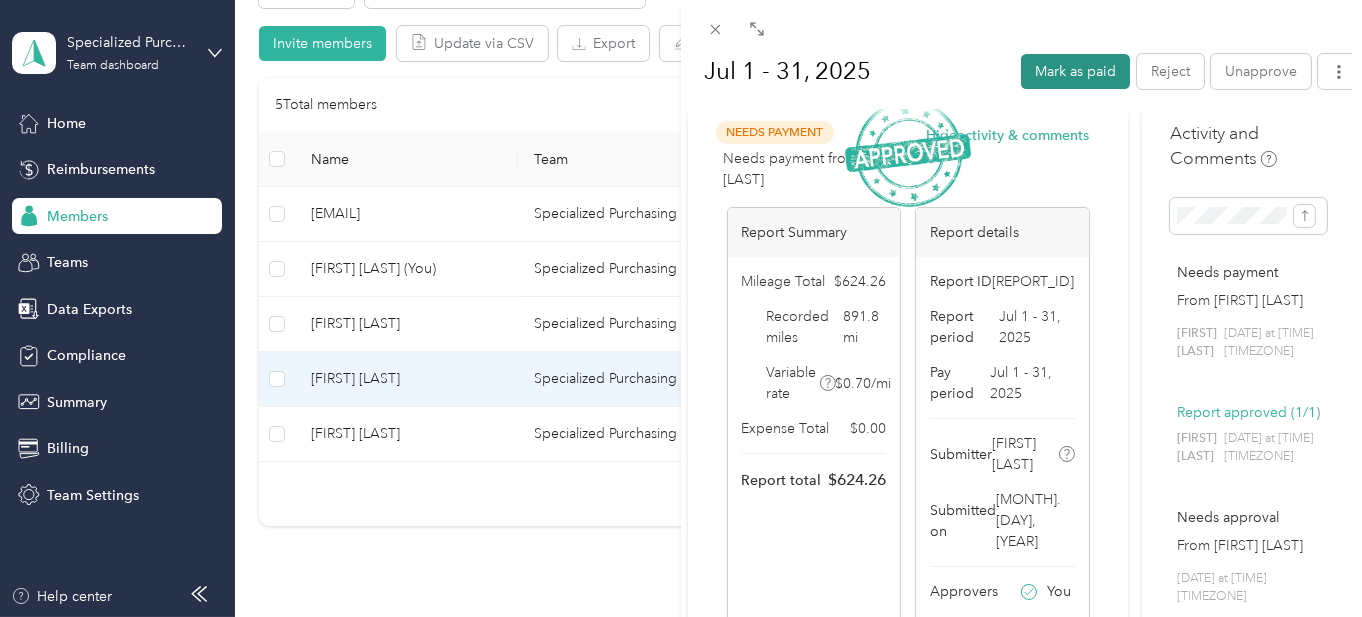 click on "Mark as paid" at bounding box center [1075, 70] 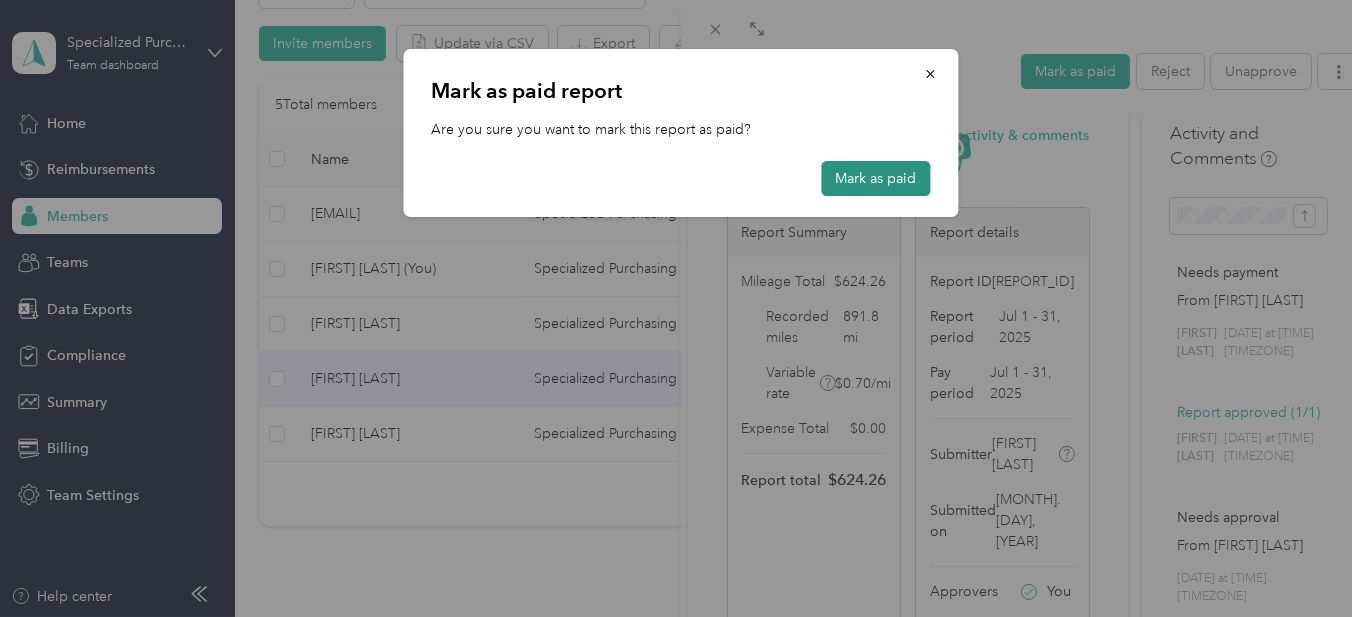 click on "Mark as paid" at bounding box center [876, 178] 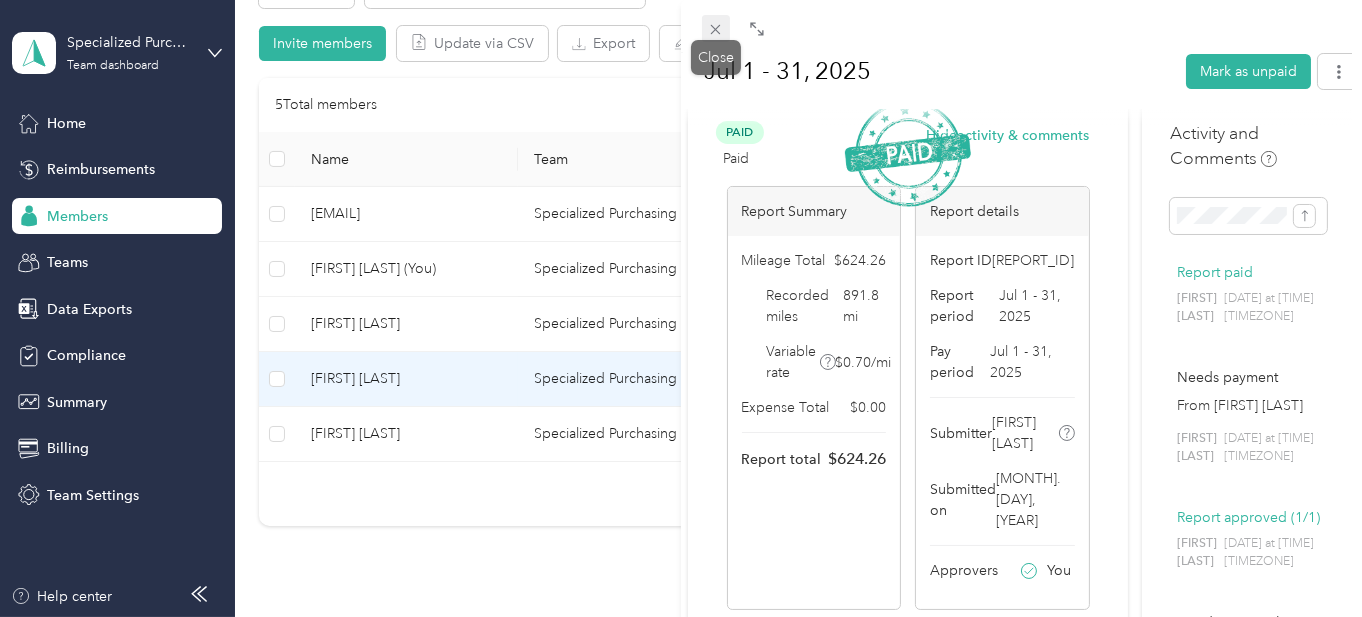 click 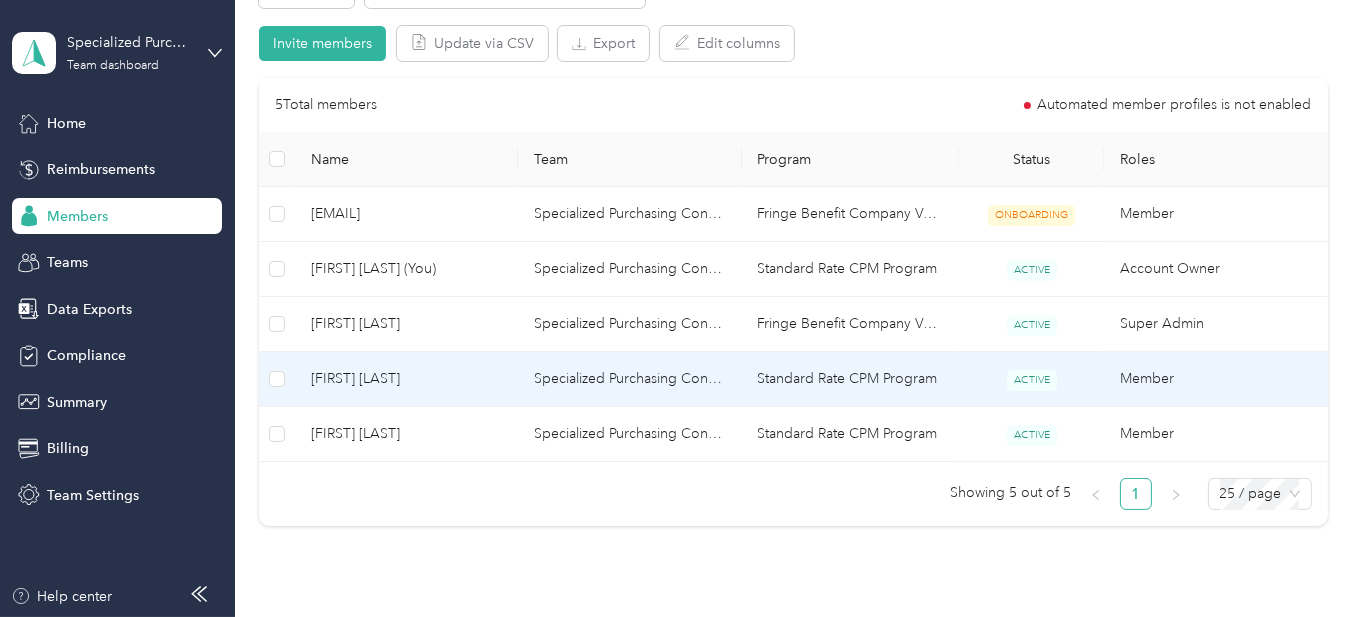 click on "[FIRST] [LAST]" at bounding box center [406, 379] 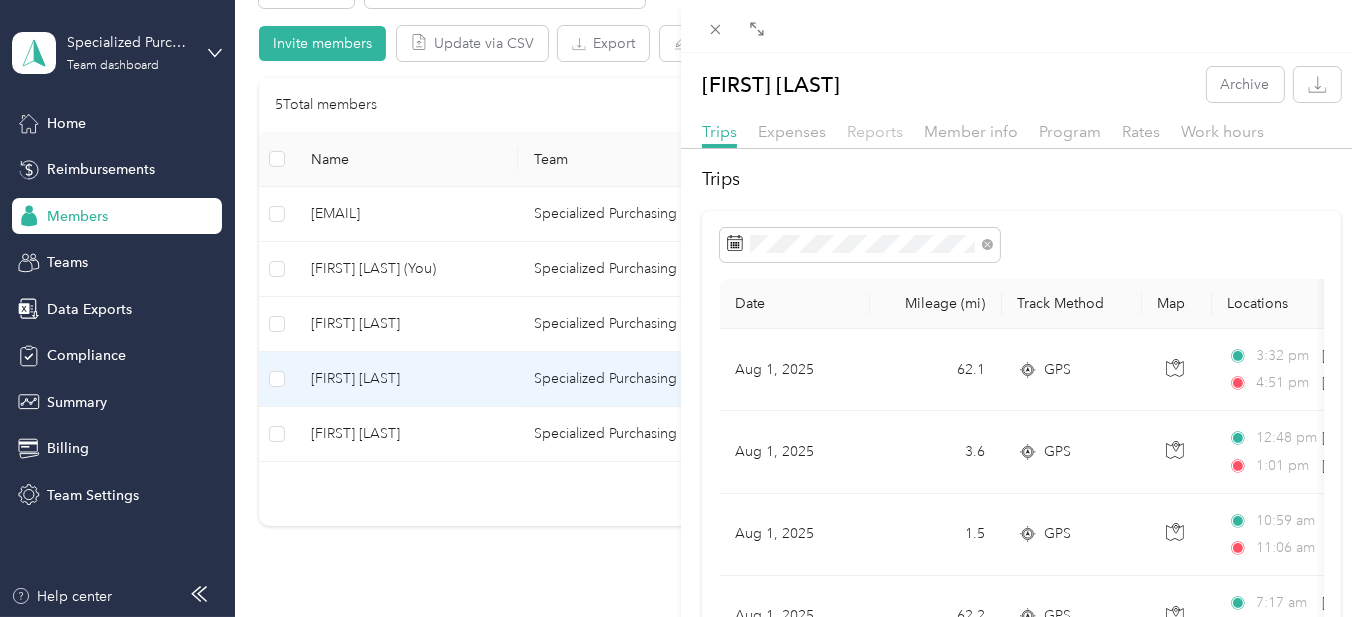 click on "Reports" at bounding box center (875, 131) 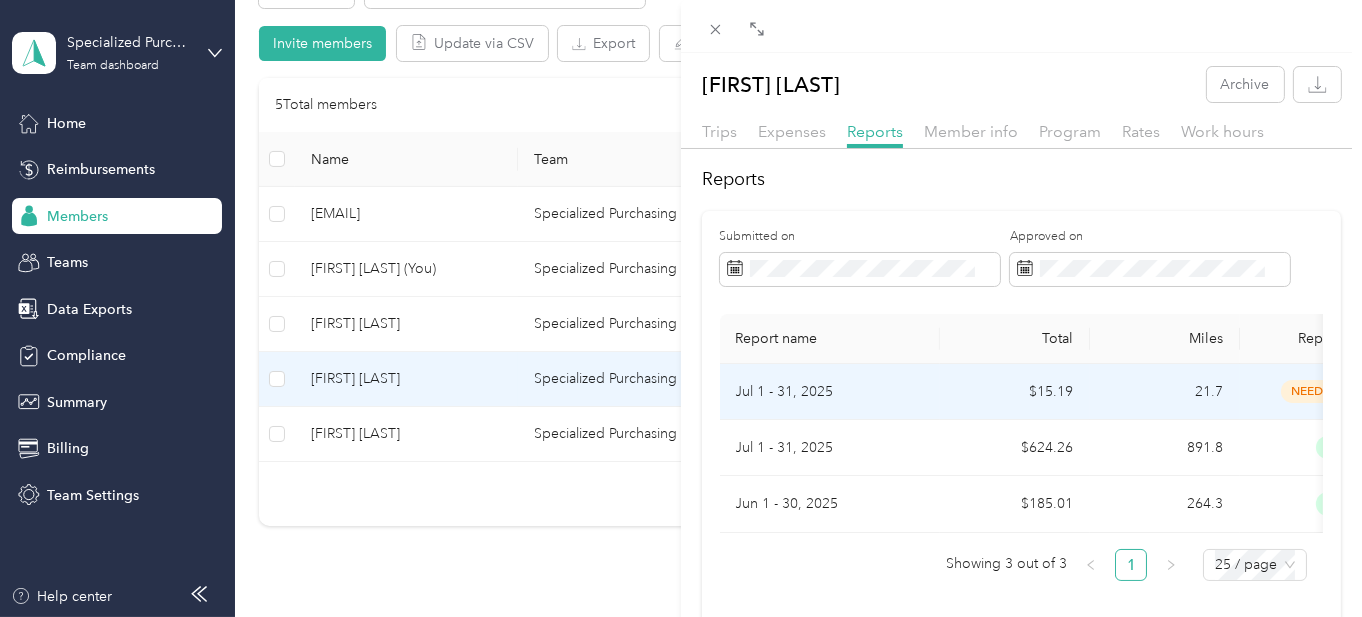 click on "Jul 1 - 31, 2025" at bounding box center [830, 392] 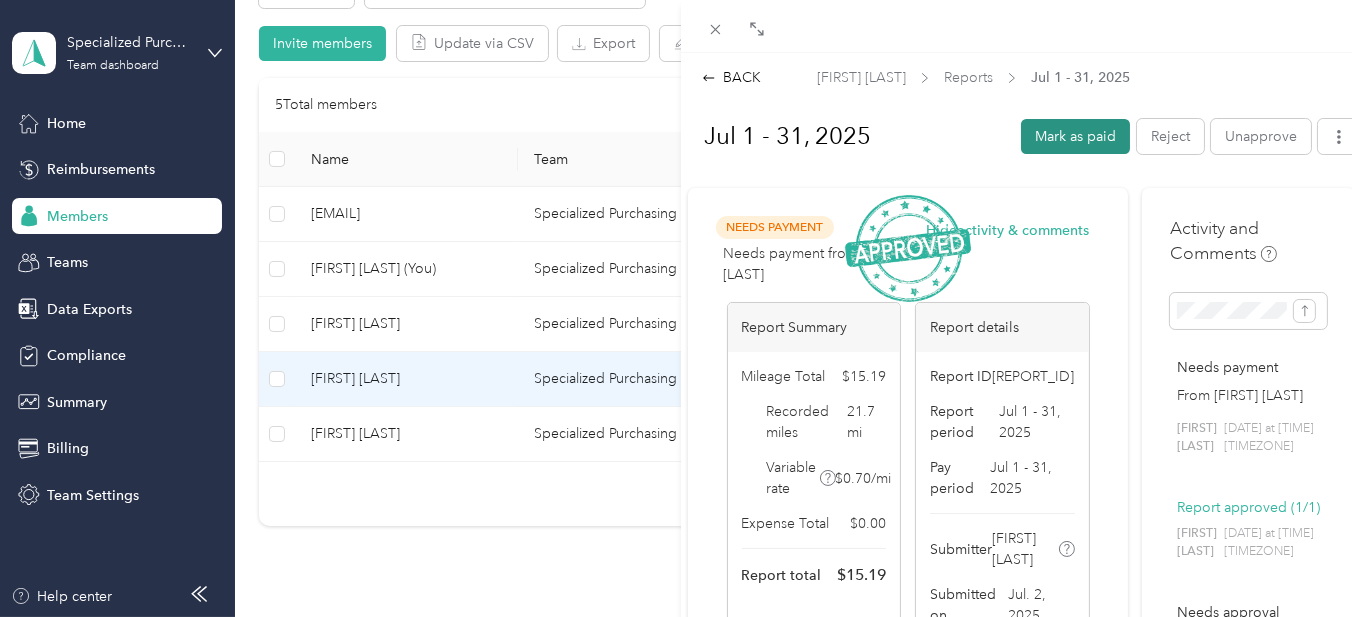 click on "Mark as paid" at bounding box center [1075, 136] 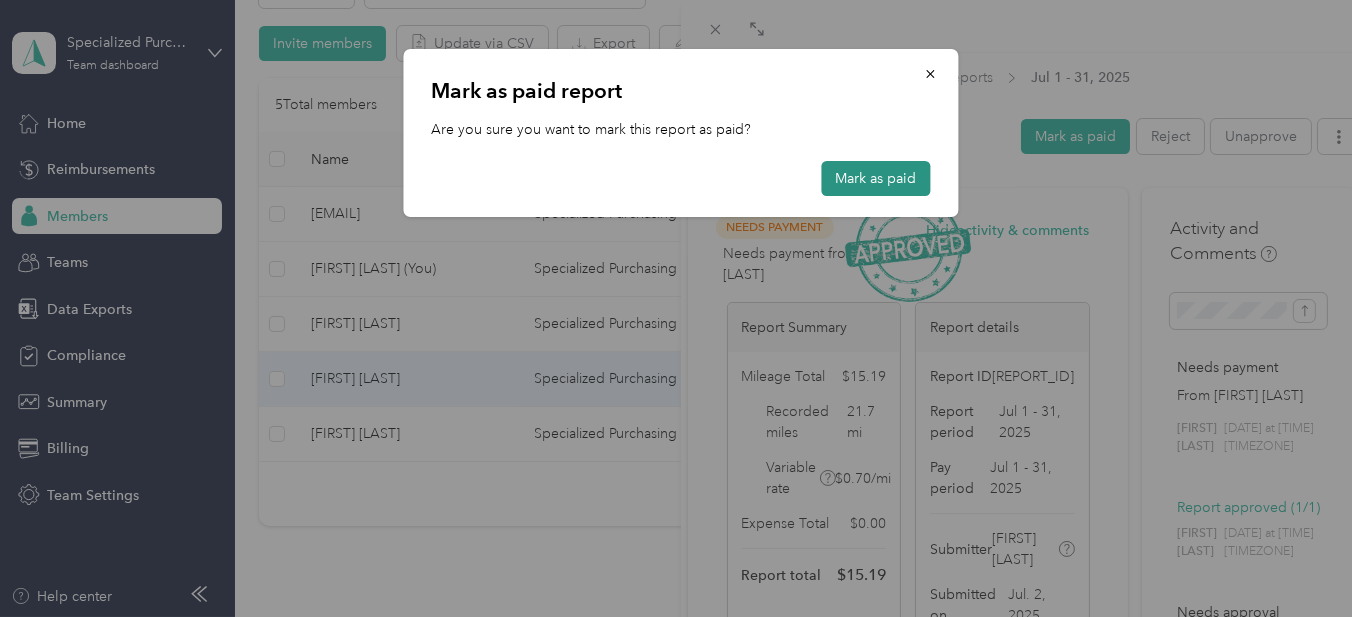 click on "Mark as paid" at bounding box center (876, 178) 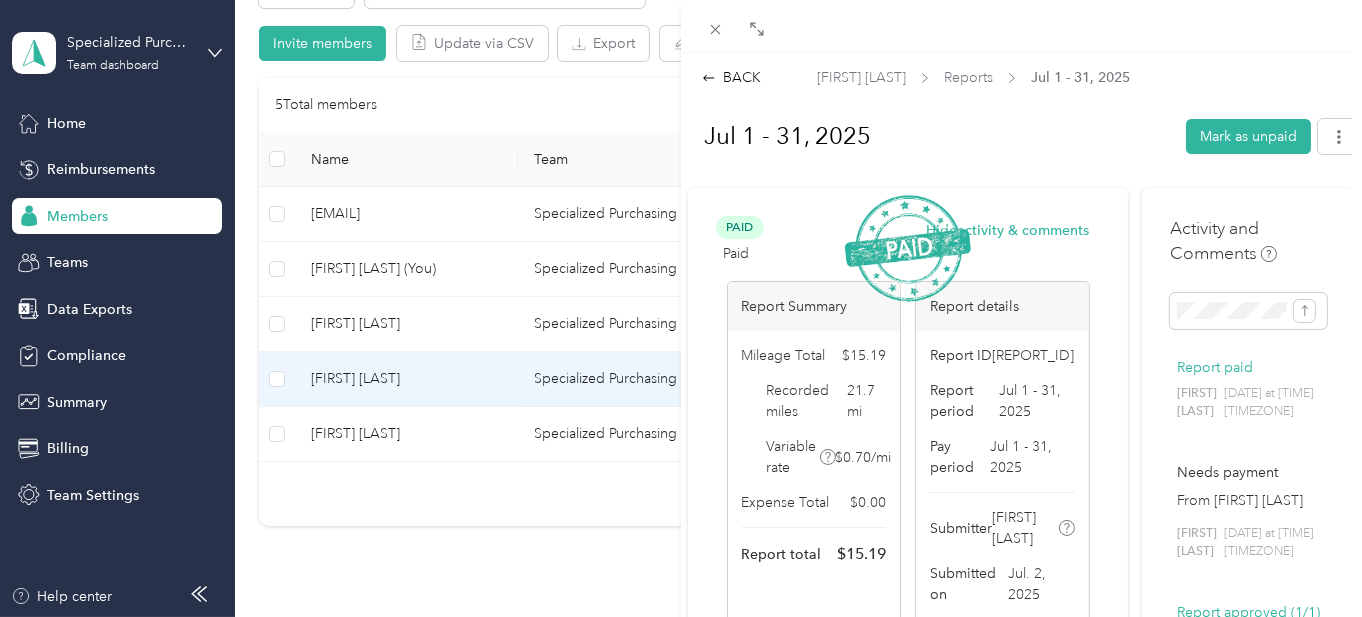 click on "BACK [FIRST] [LAST] Reports [DATE_RANGE] [DATE_RANGE] Mark as unpaid Paid Paid Hide  activity & comments Report Summary Mileage Total $[AMOUNT] Recorded miles [MILEAGE]   mi Variable rate   $ [RATE] / mi Expense Total $[AMOUNT] Report total $[AMOUNT] Report details Report ID [REPORT_ID] Report period [DATE_RANGE] Pay period [DATE_RANGE] Submitter [FIRST] [LAST] Submitted on [DATE] Approvers You Trips ([NUMBER]) Expense ([NUMBER]) Miles Trip Date Value Location Track Method Purpose Notes Tags                   [MILEAGE] [DATE] $[AMOUNT] [TIME] [NUMBER] [STREET], [CITY], [STATE] [TIME] [NUMBER] [STREET], [CITY], [STATE] GPS Specialized Purchasing Consultants - Showing  1  total trips Activity and Comments   Report paid [FIRST] [LAST] [DATE] at [TIME] [TIMEZONE] Needs payment From [FIRST] [LAST] [FIRST] [LAST] [DATE] at [TIME] [TIMEZONE] Report approved ([NUMBER]/[NUMBER]) [FIRST] [LAST] [DATE] at [TIME] [TIMEZONE] Needs approval From [FIRST] [LAST] [DATE] at [TIME] [TIMEZONE] Submitted for approval [CITY] [CITY] [FIRST] [LAST]" at bounding box center (681, 308) 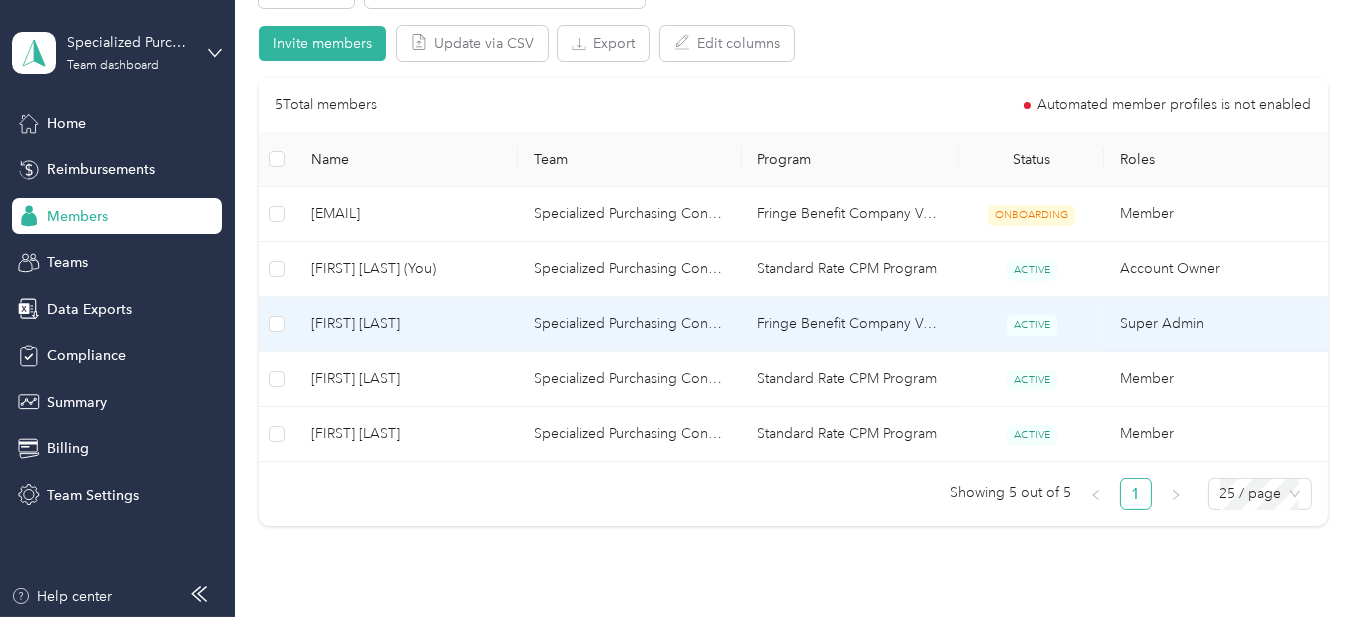 click on "[FIRST] [LAST]" at bounding box center (406, 324) 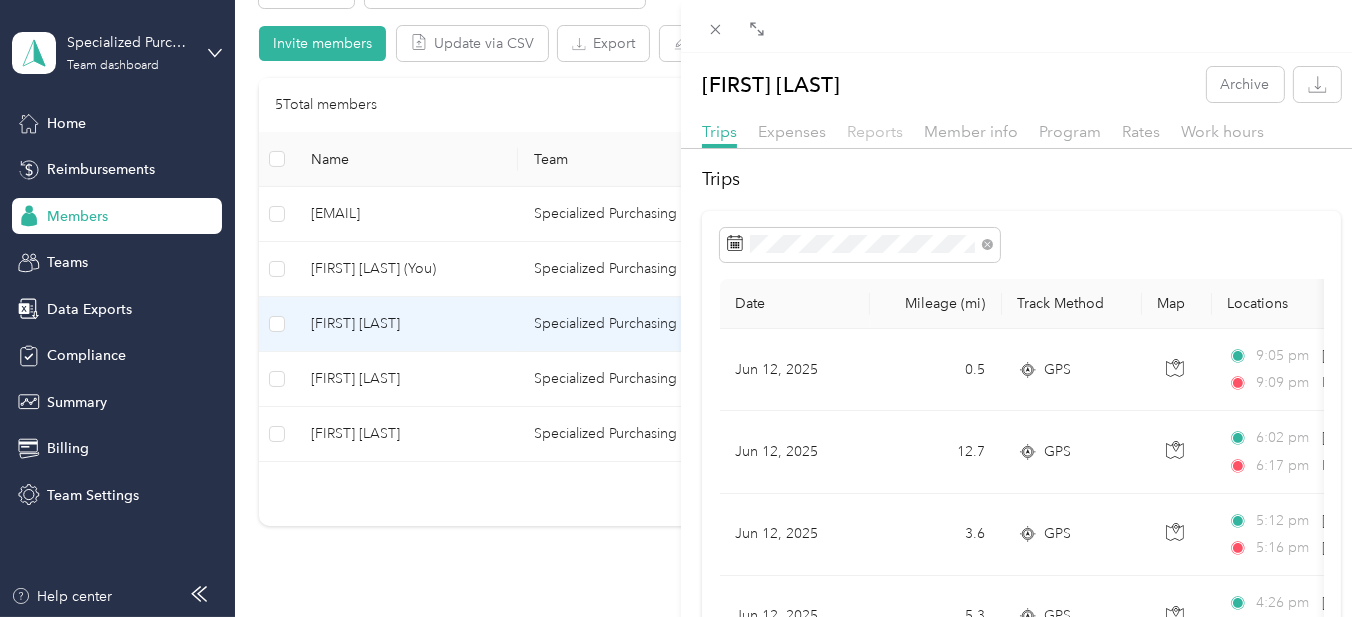 click on "Reports" at bounding box center [875, 131] 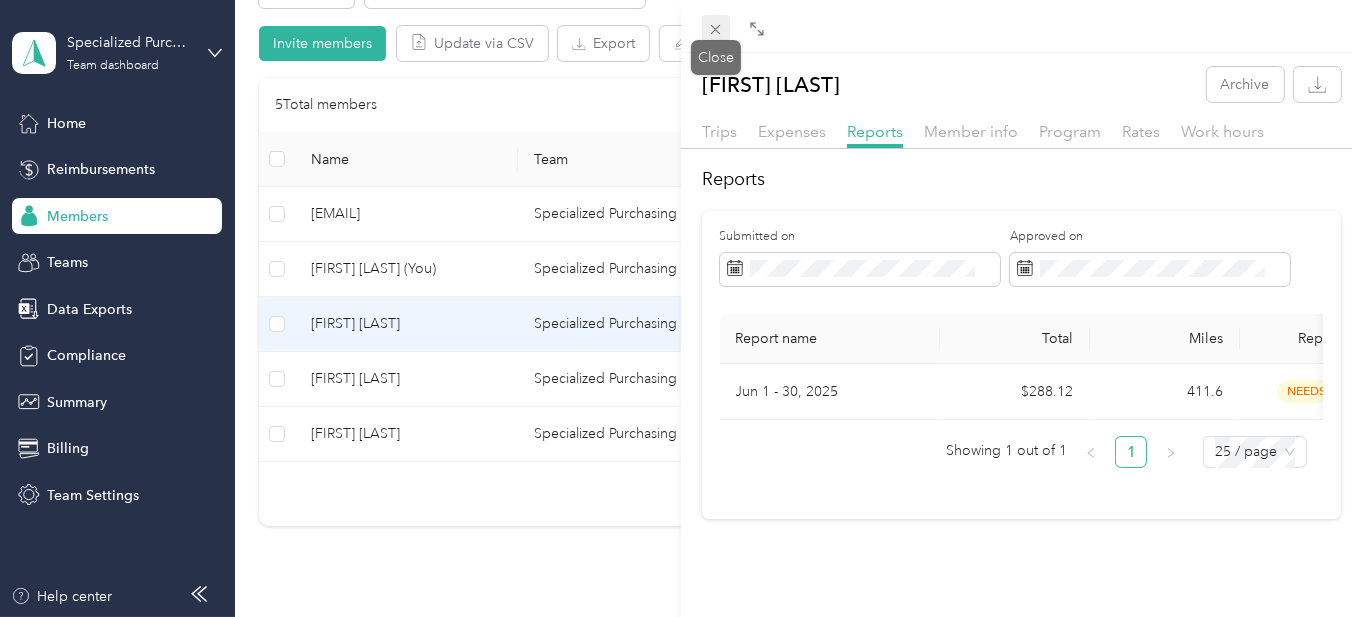 click 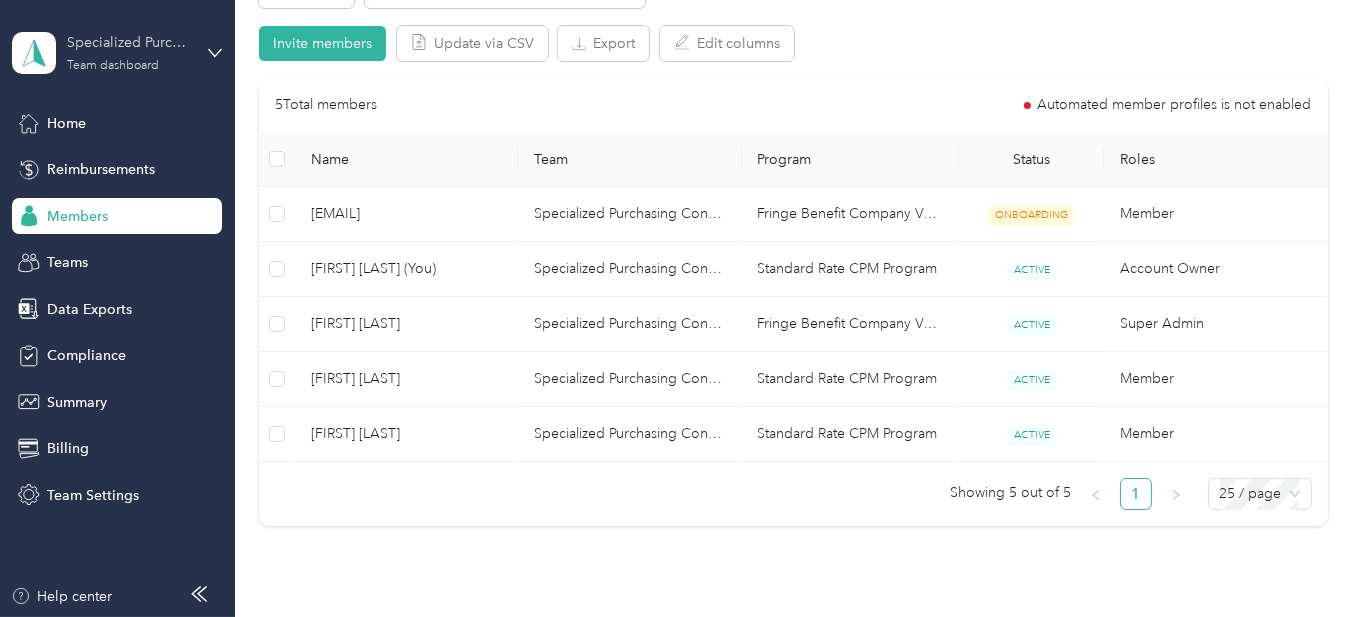 click on "Team dashboard" at bounding box center [113, 66] 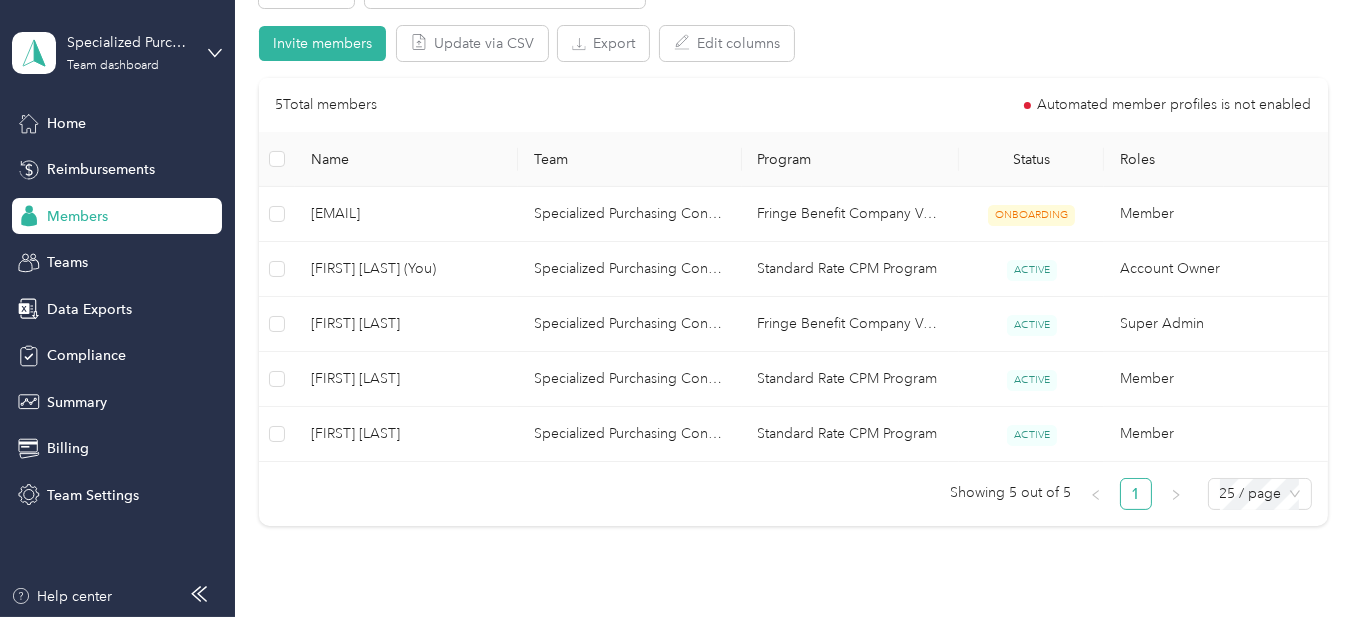 click on "Log out" at bounding box center (68, 254) 